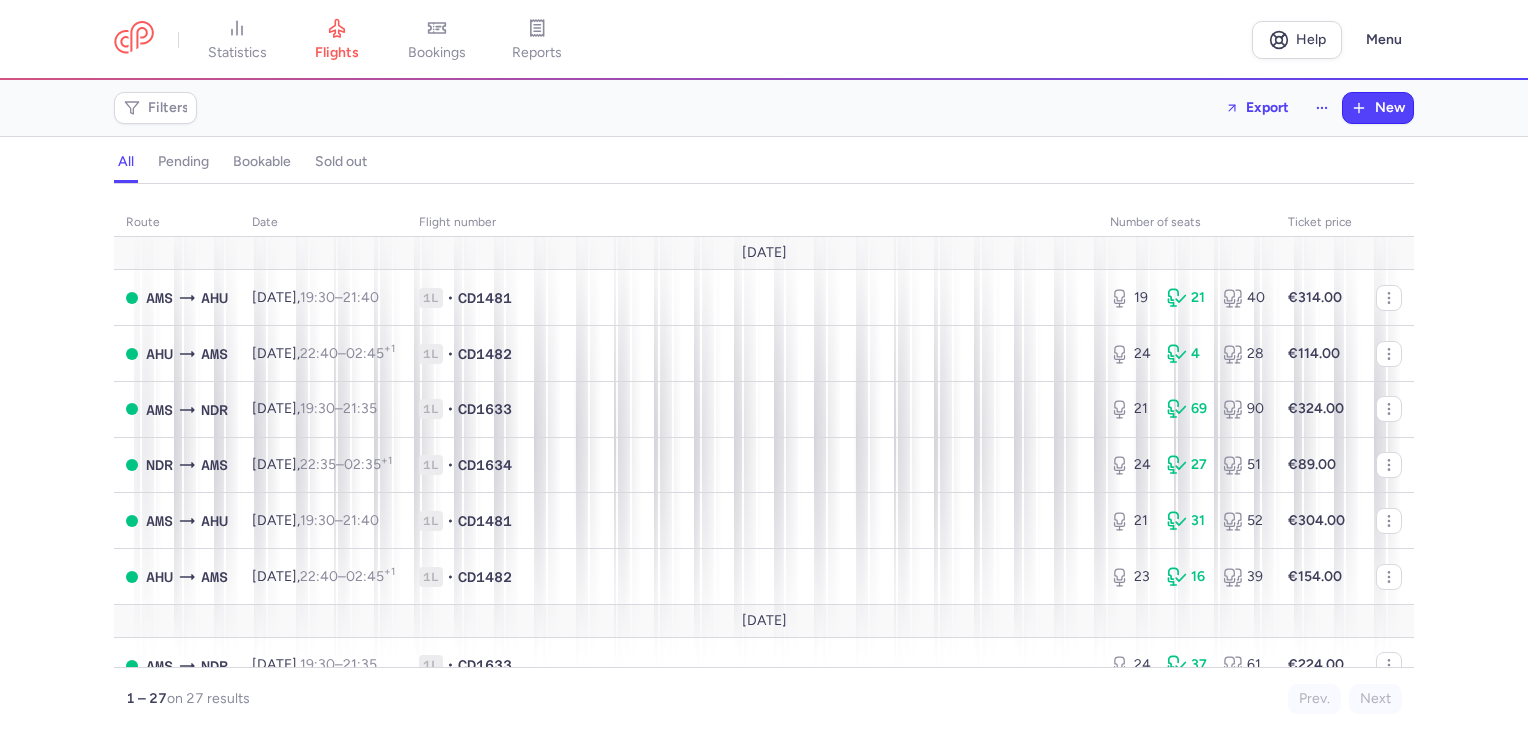 scroll, scrollTop: 0, scrollLeft: 0, axis: both 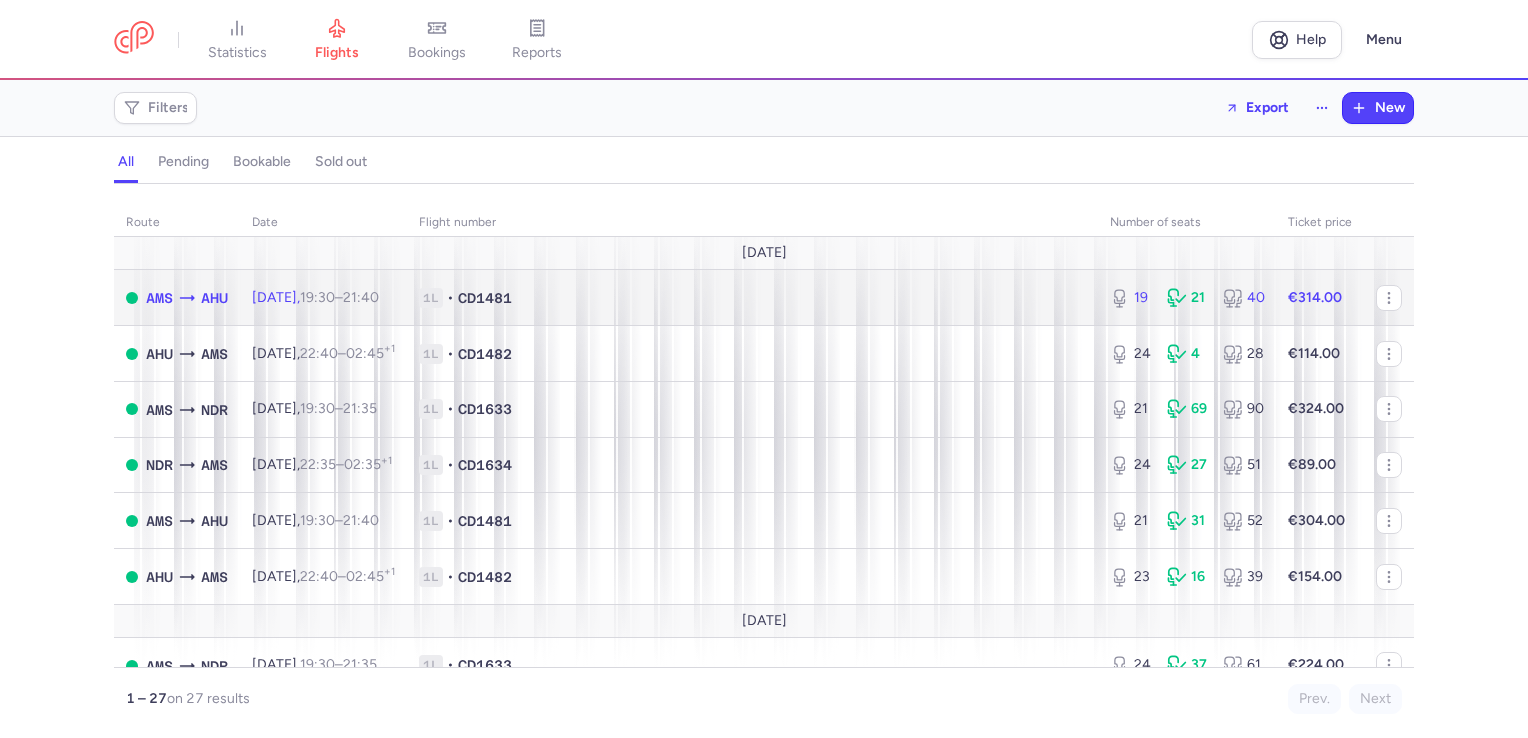 click on "1L • CD1481" at bounding box center [752, 298] 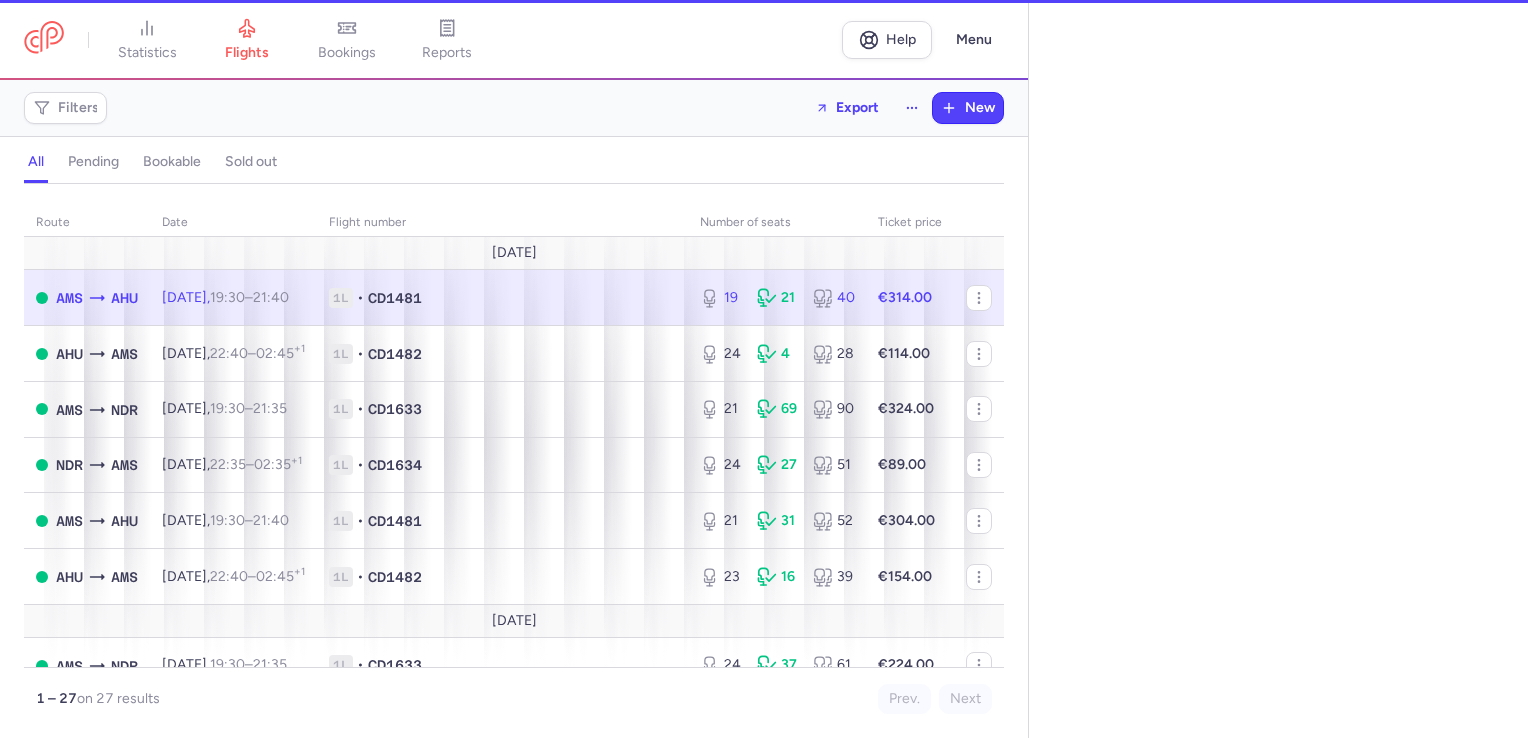 select on "hours" 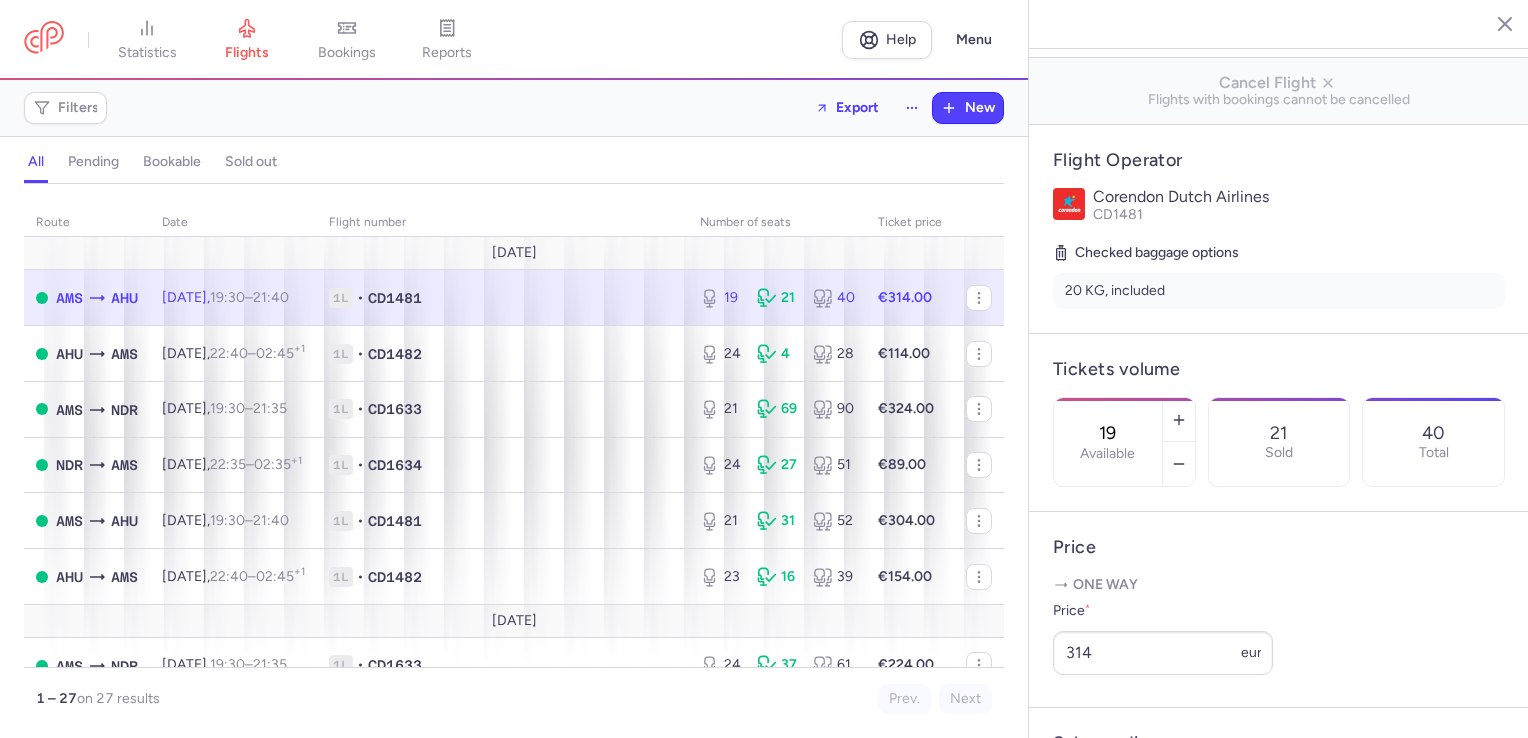 scroll, scrollTop: 600, scrollLeft: 0, axis: vertical 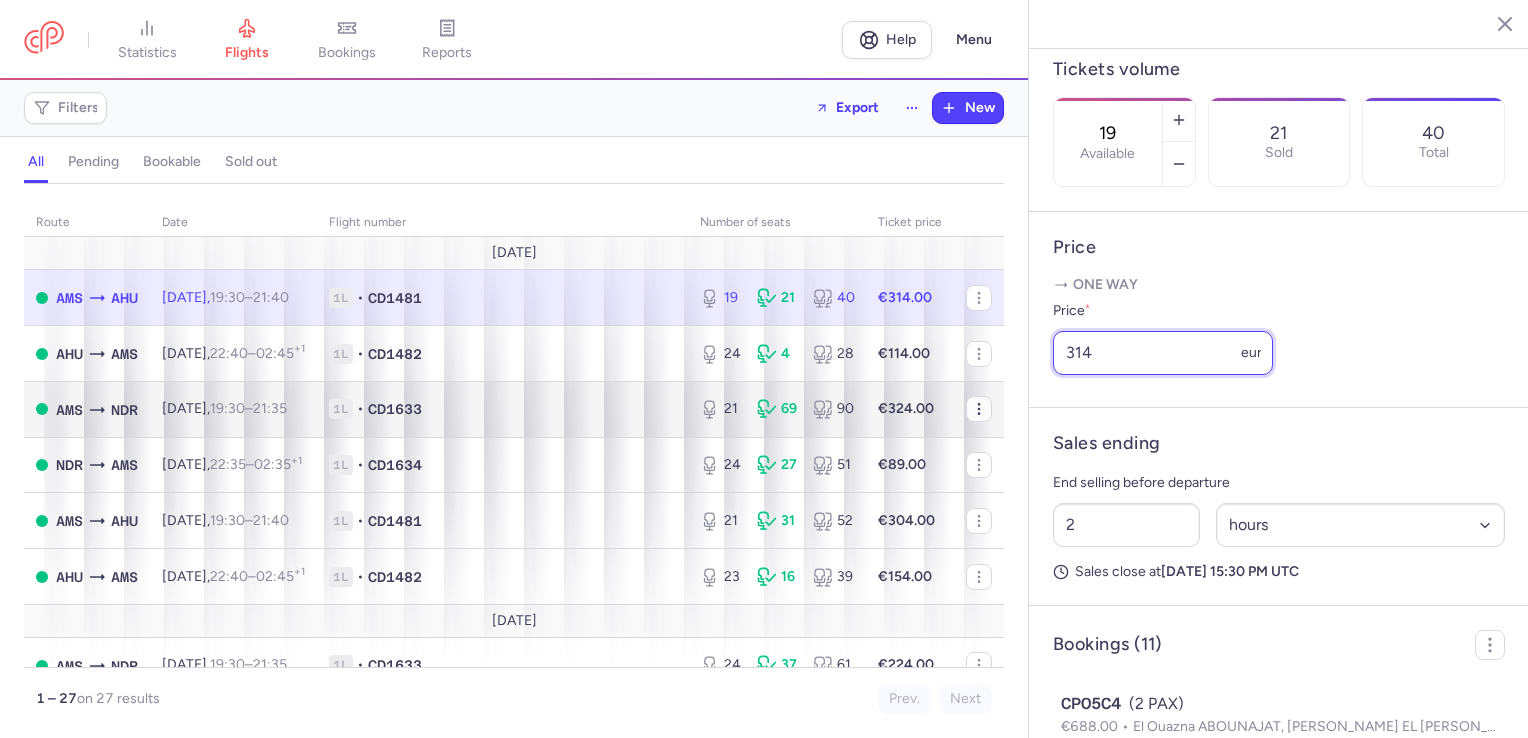 drag, startPoint x: 1117, startPoint y: 412, endPoint x: 961, endPoint y: 404, distance: 156.20499 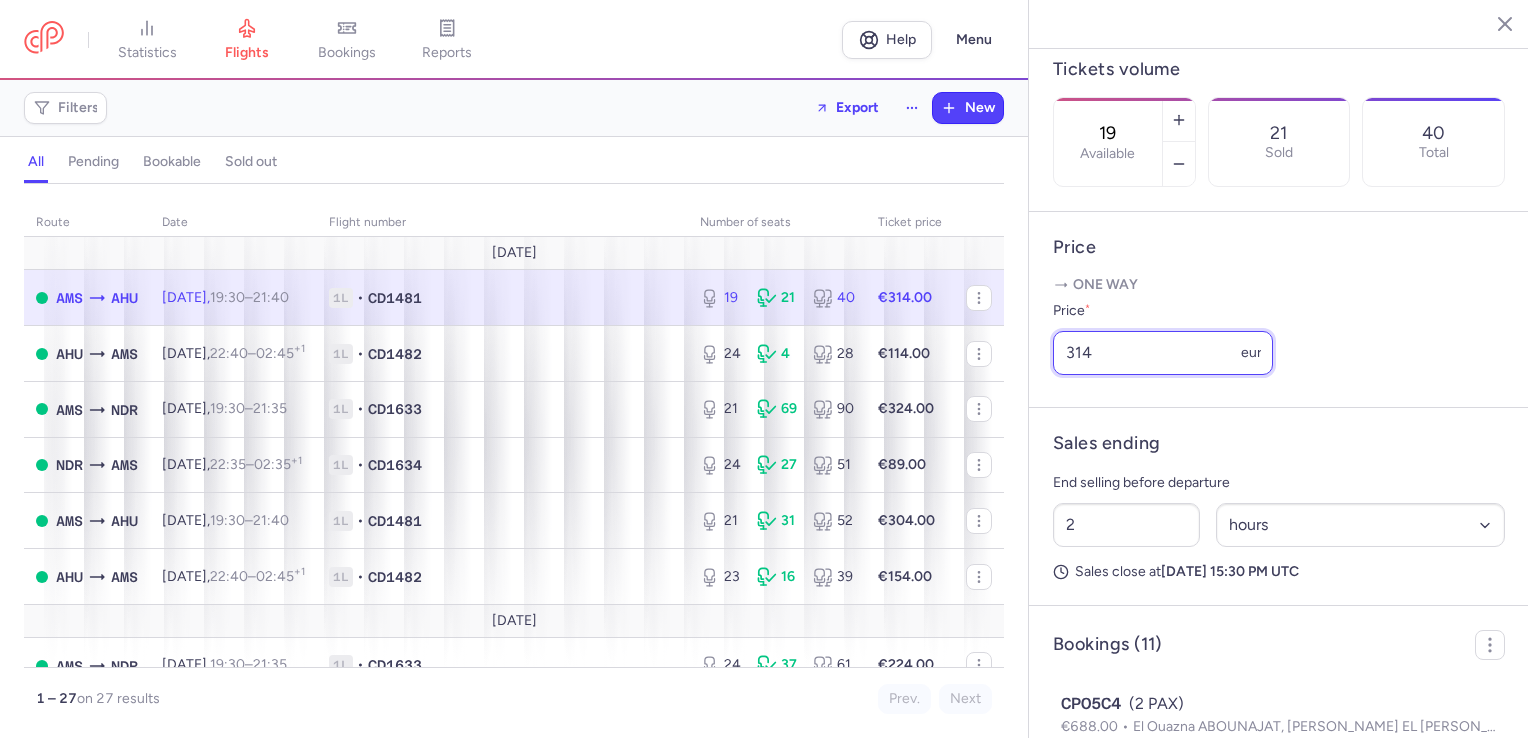 type on "2" 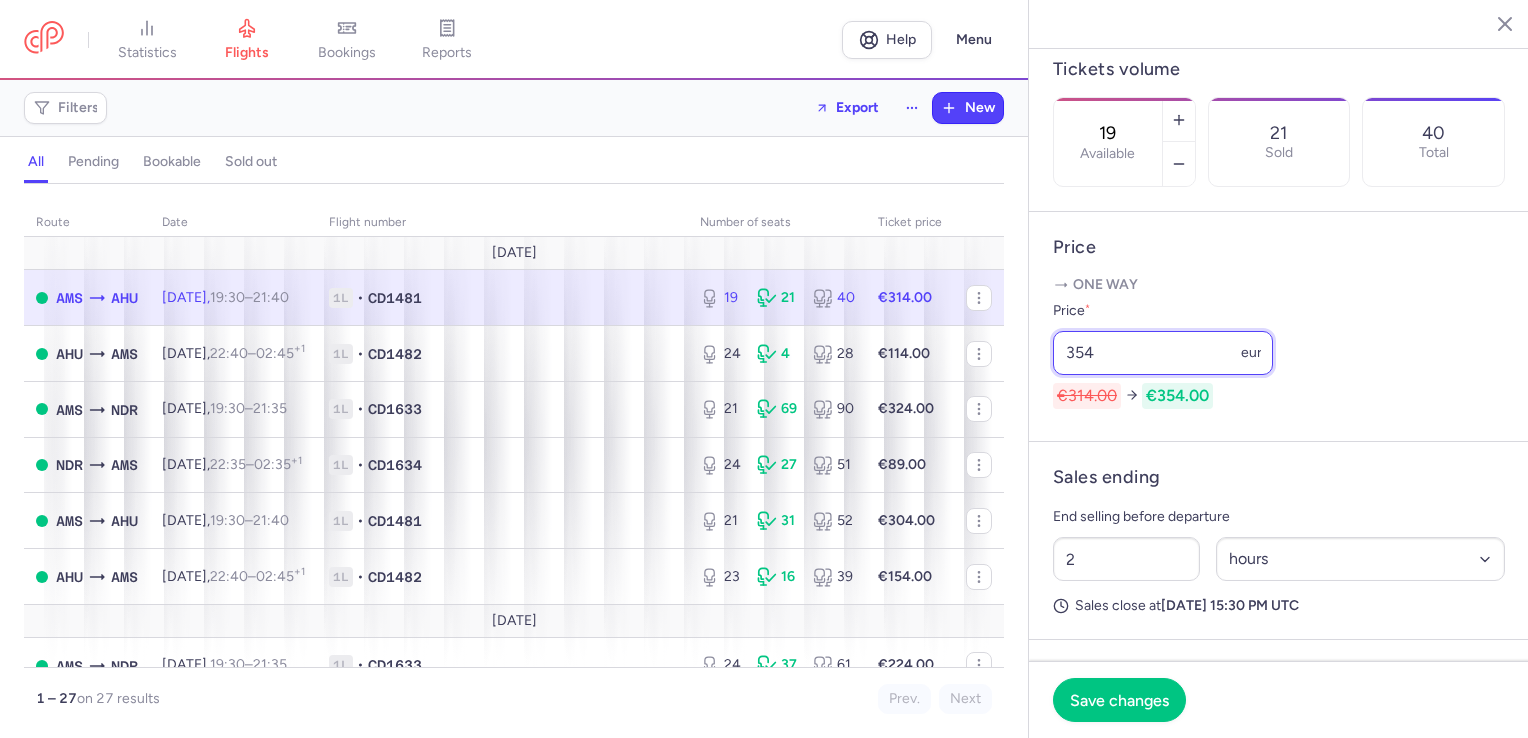 drag, startPoint x: 1090, startPoint y: 418, endPoint x: 1009, endPoint y: 412, distance: 81.22192 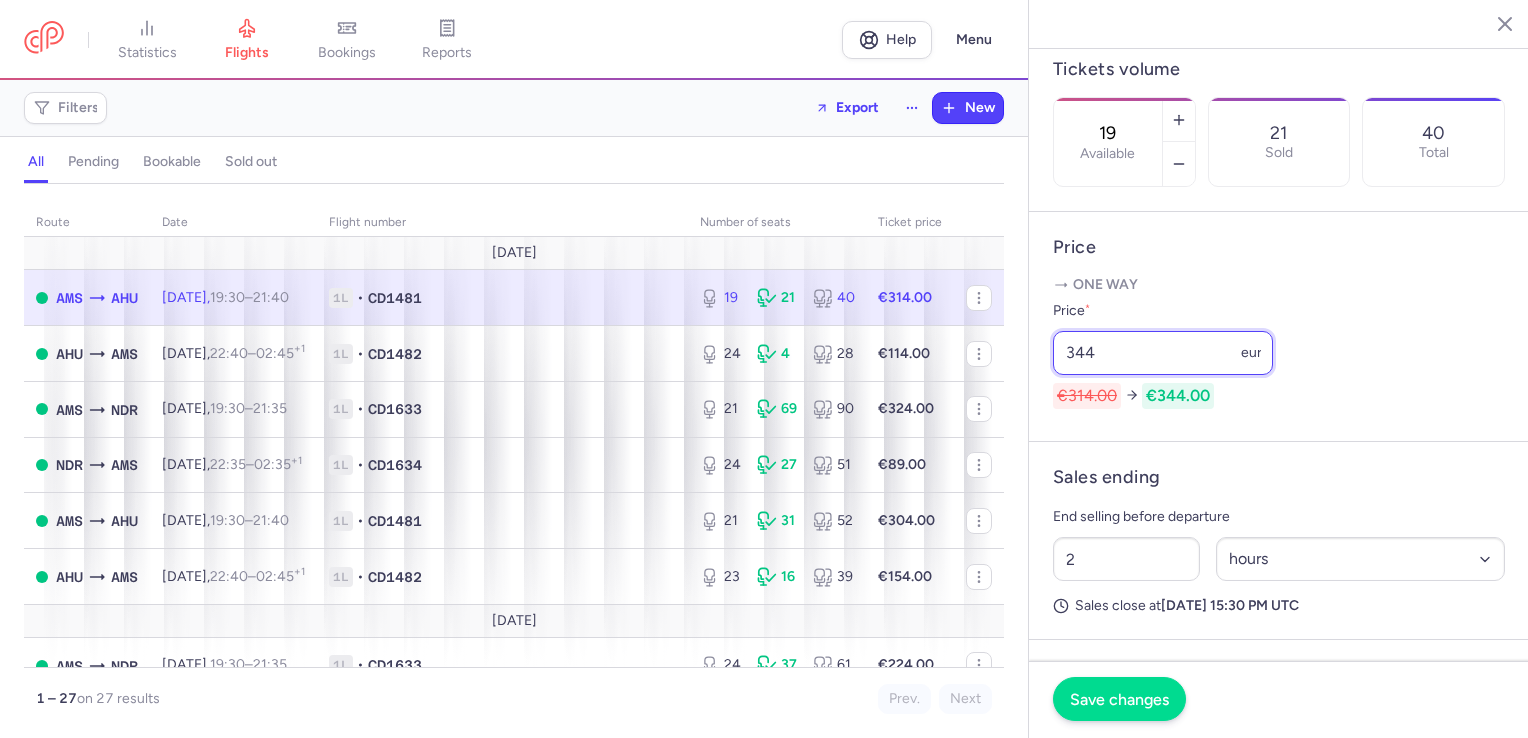 type on "344" 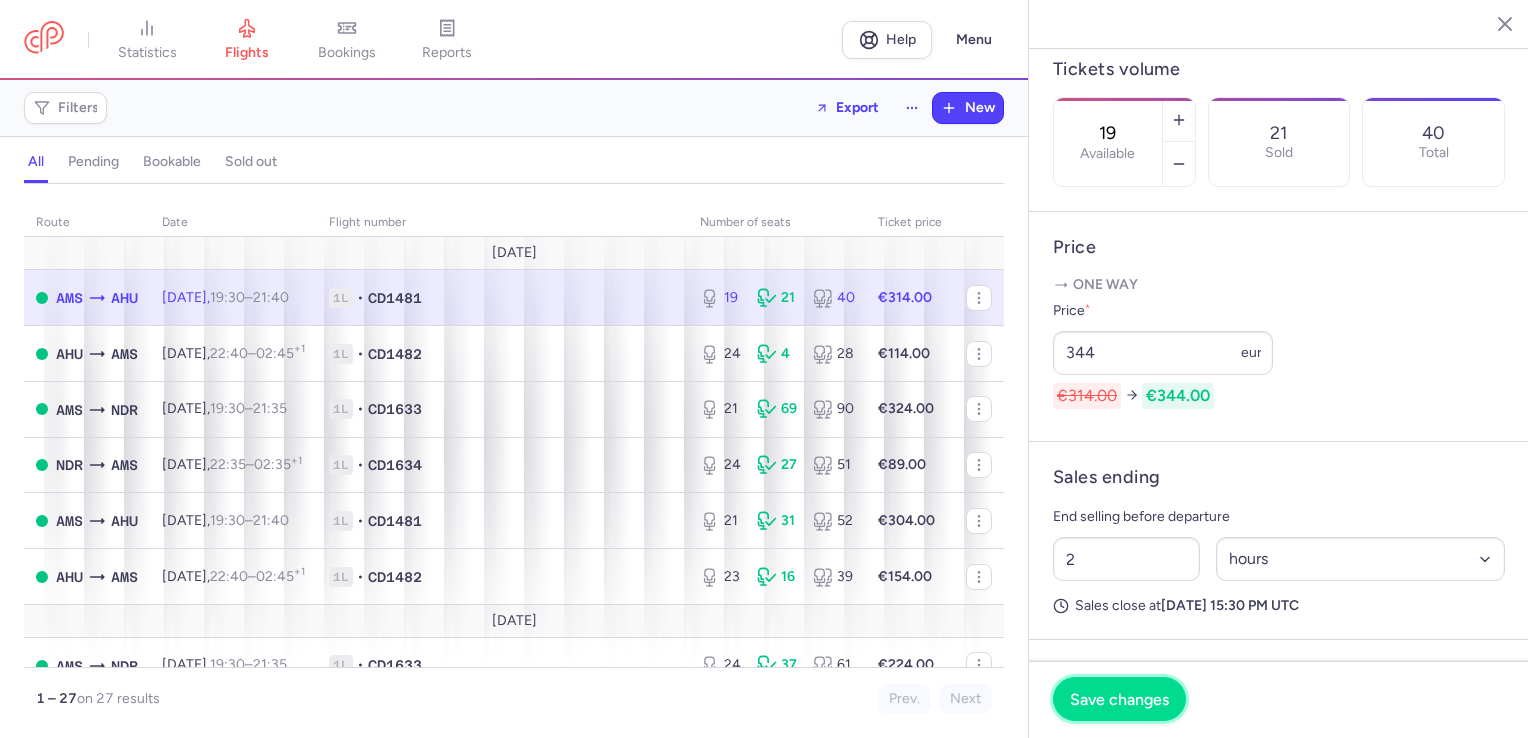 click on "Save changes" at bounding box center (1119, 699) 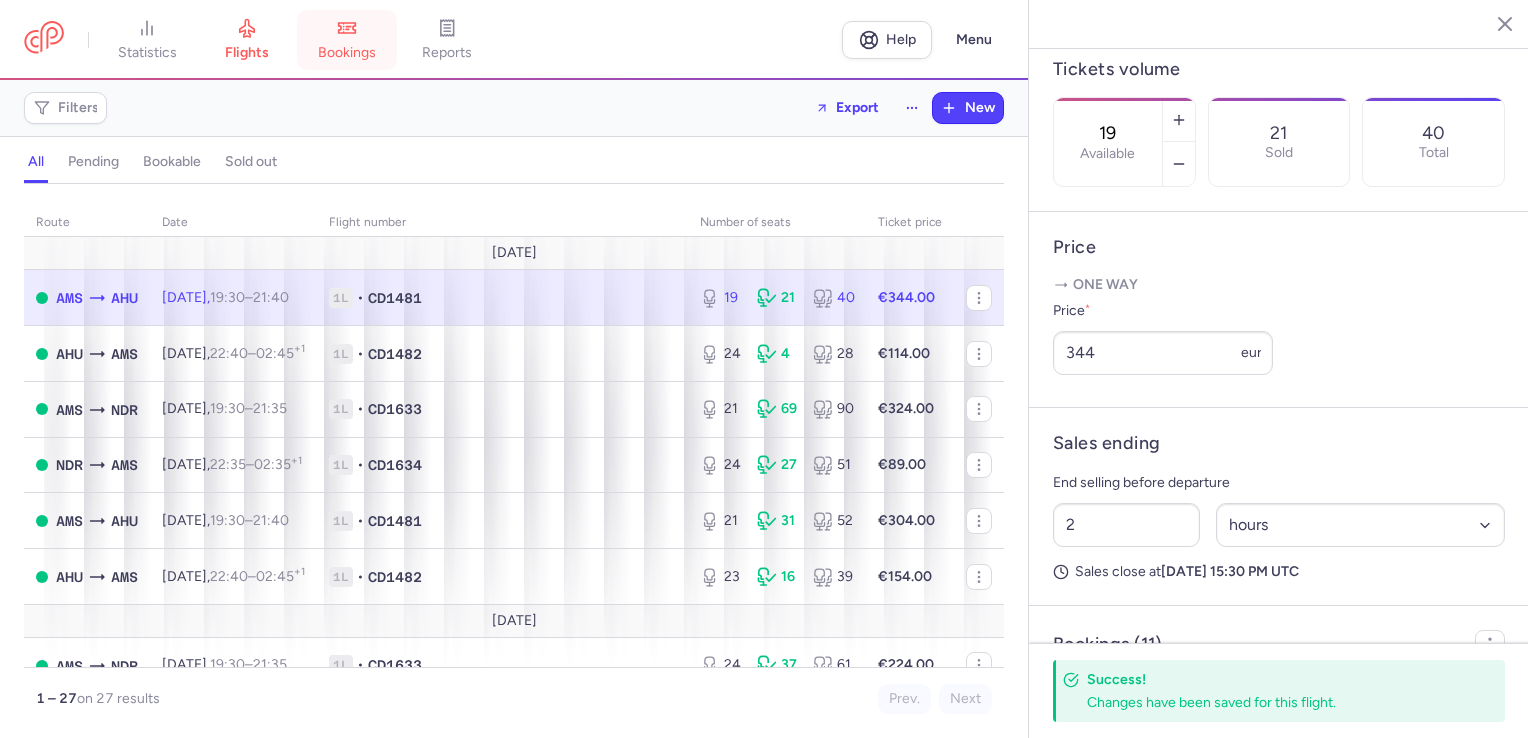 click on "bookings" at bounding box center [347, 40] 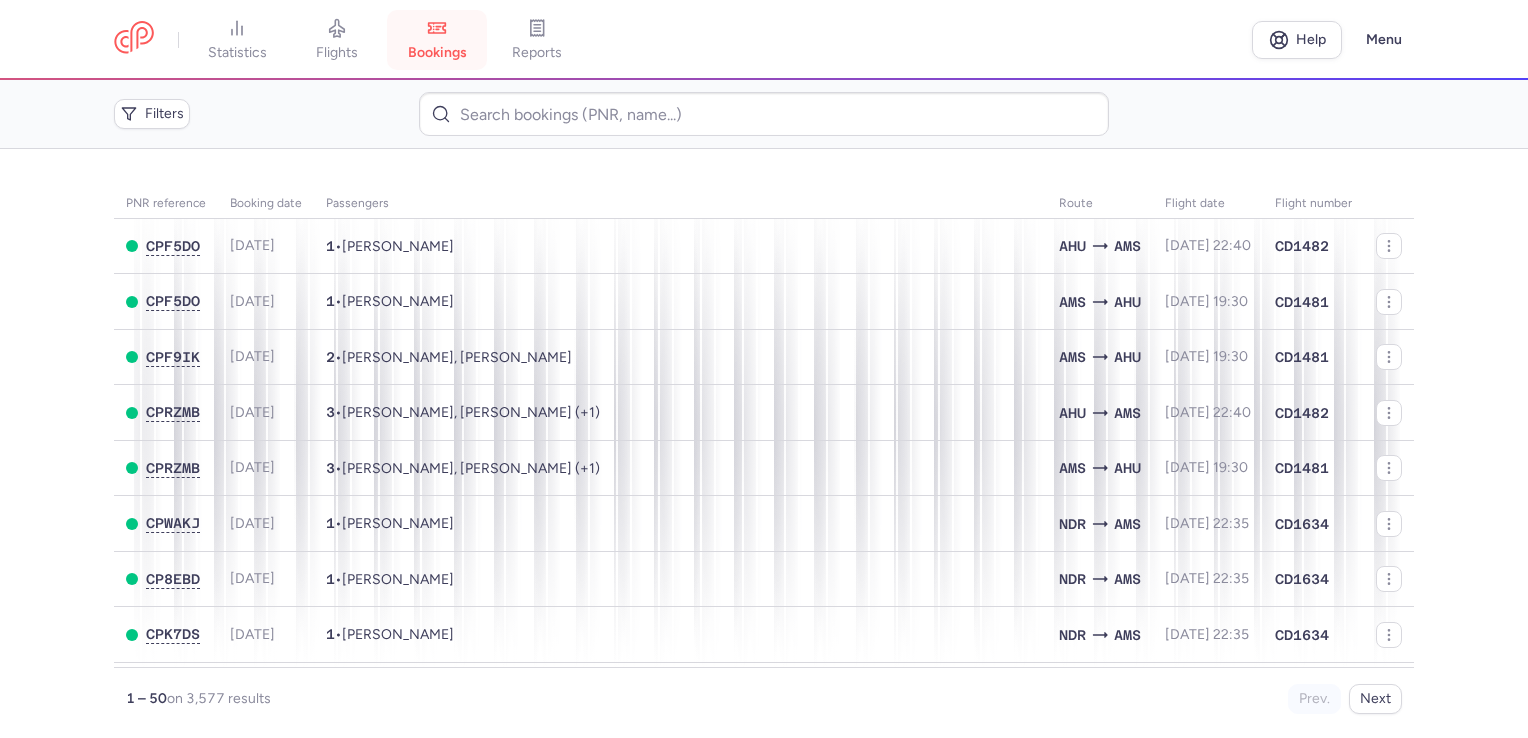 click on "flights" at bounding box center [337, 40] 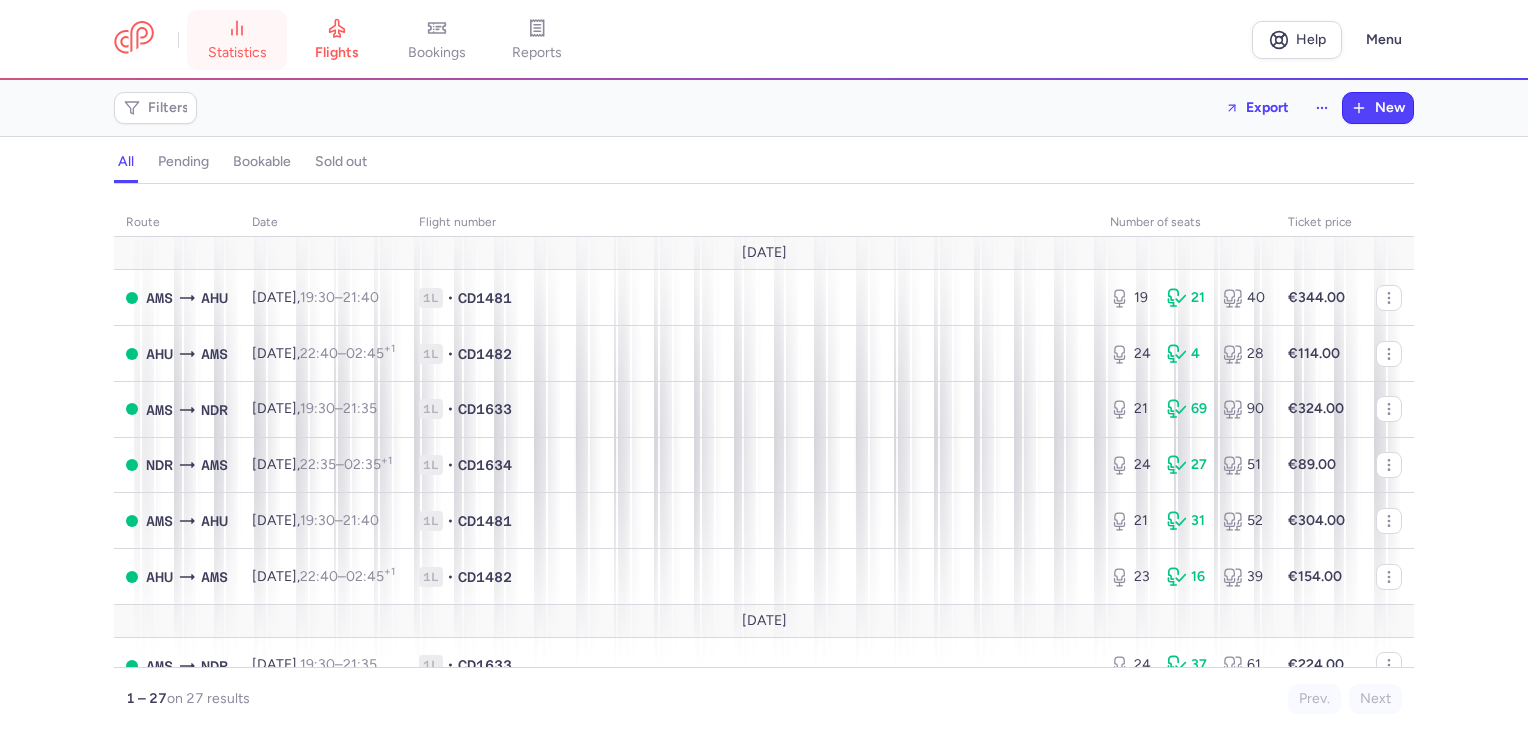 click on "statistics" at bounding box center (237, 40) 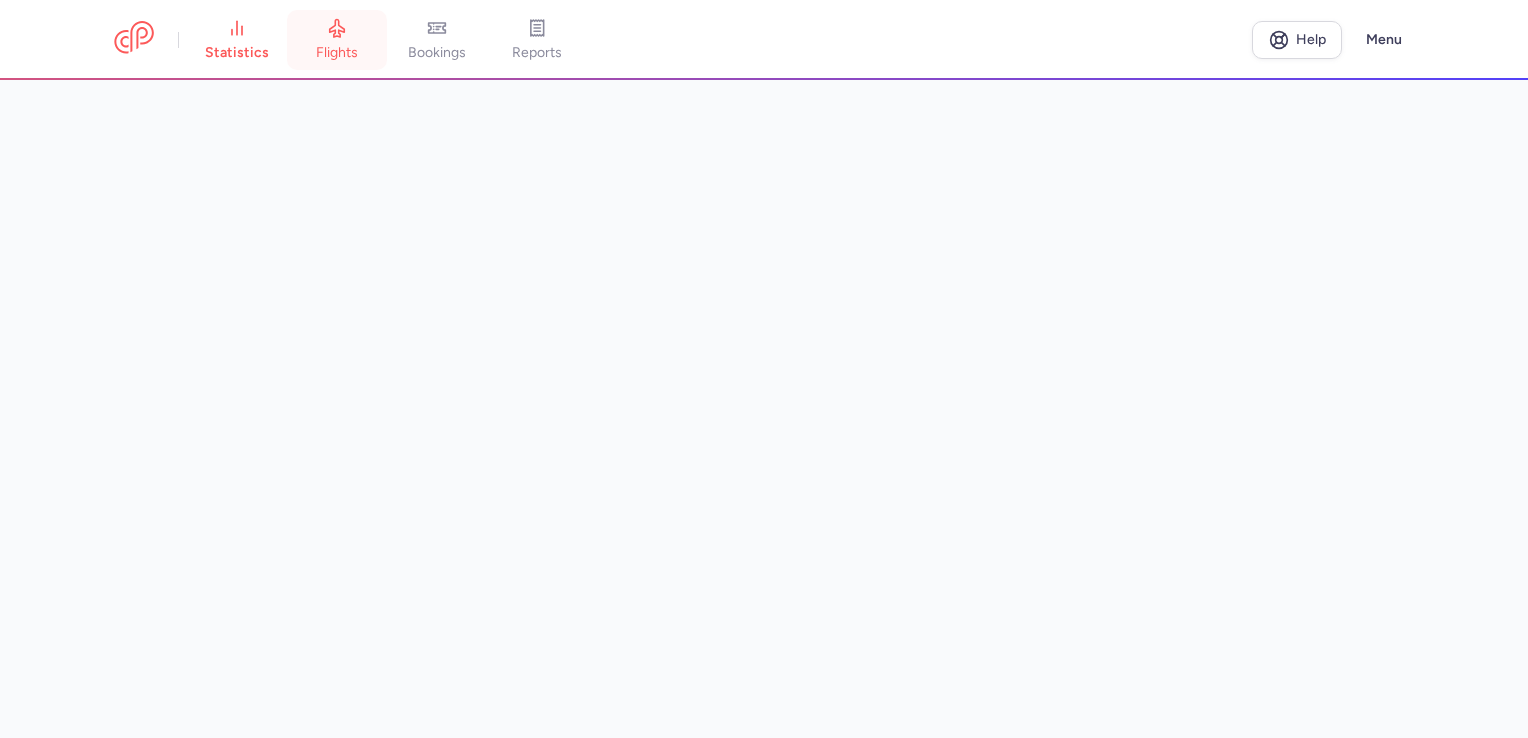 click on "flights" at bounding box center [337, 40] 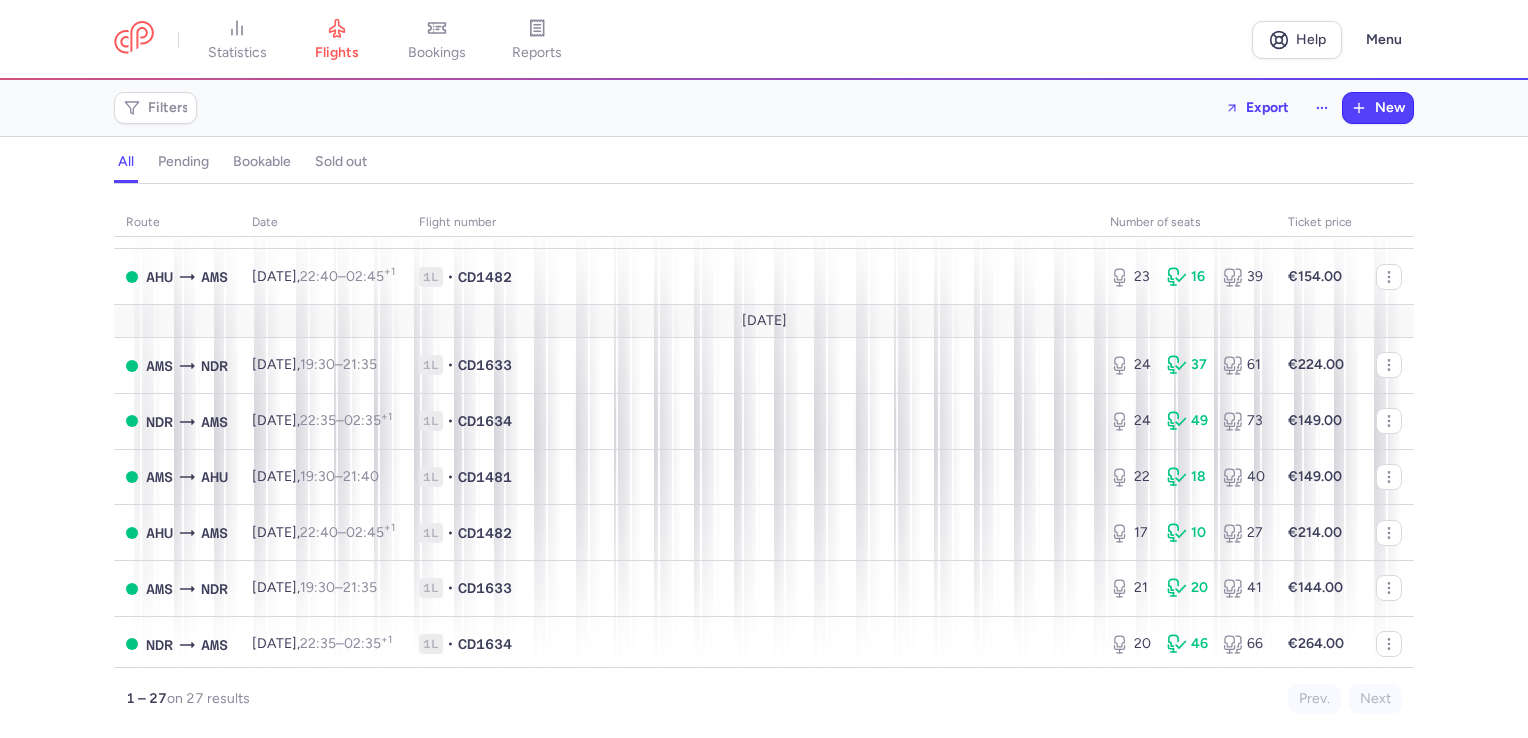 scroll, scrollTop: 600, scrollLeft: 0, axis: vertical 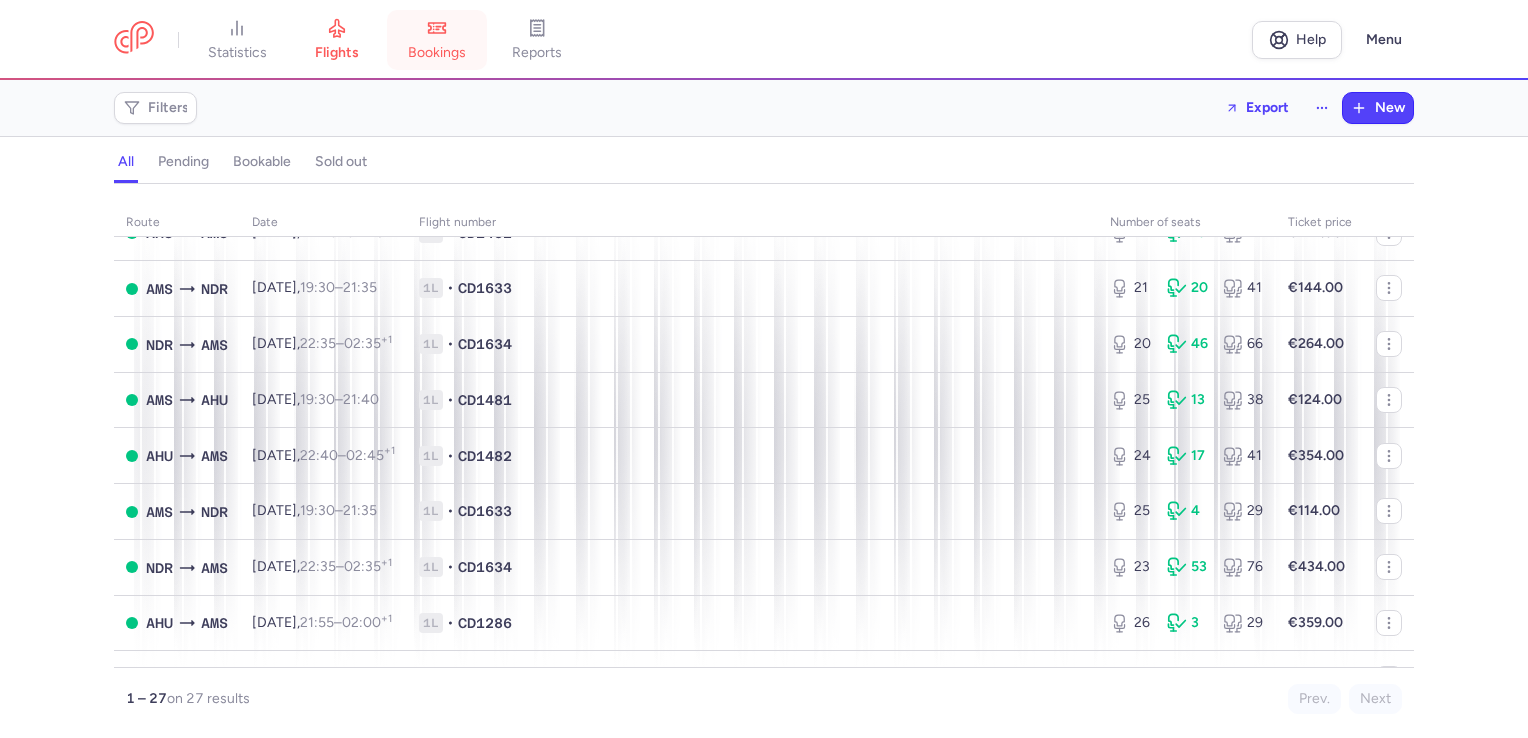 click on "bookings" at bounding box center [437, 53] 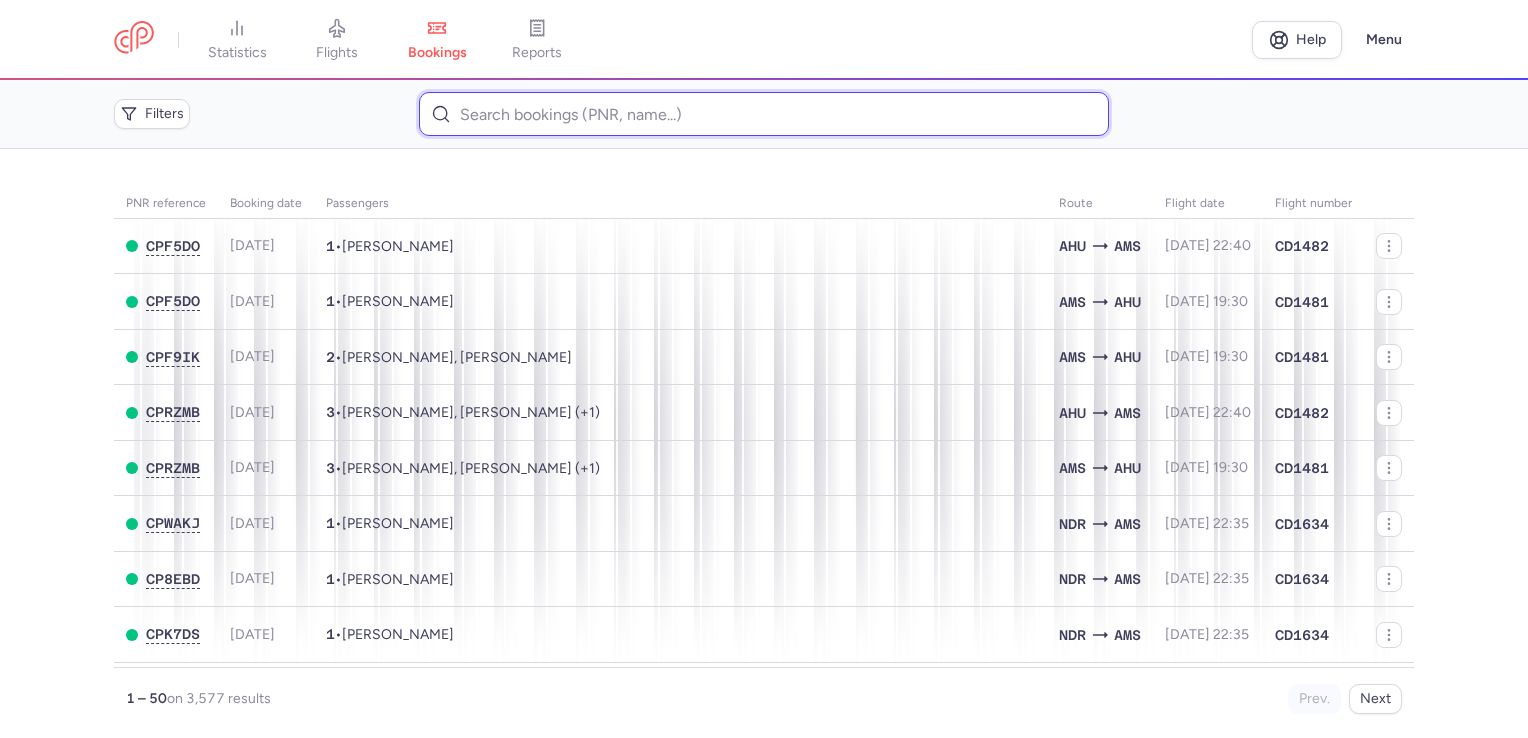 click at bounding box center [763, 114] 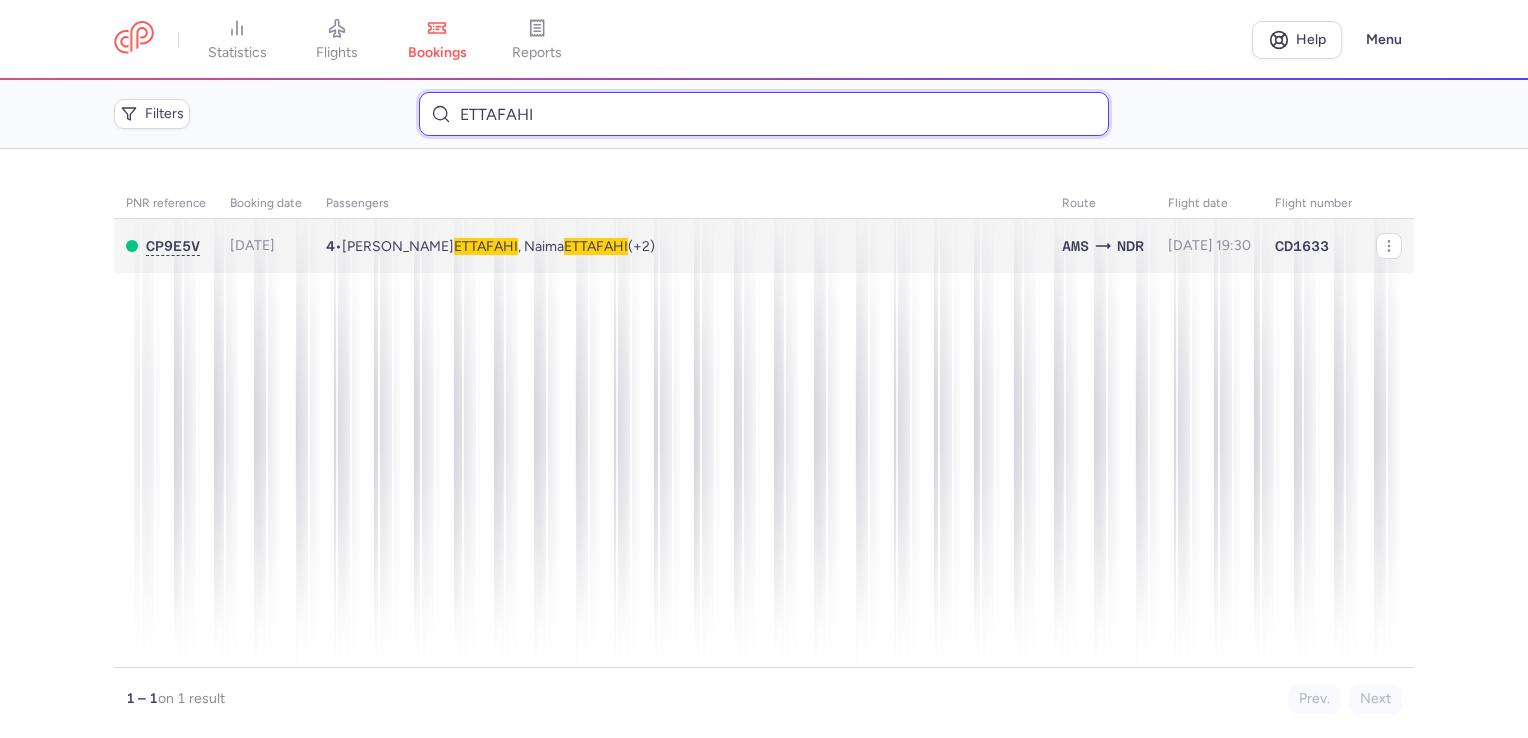 type on "ETTAFAHI" 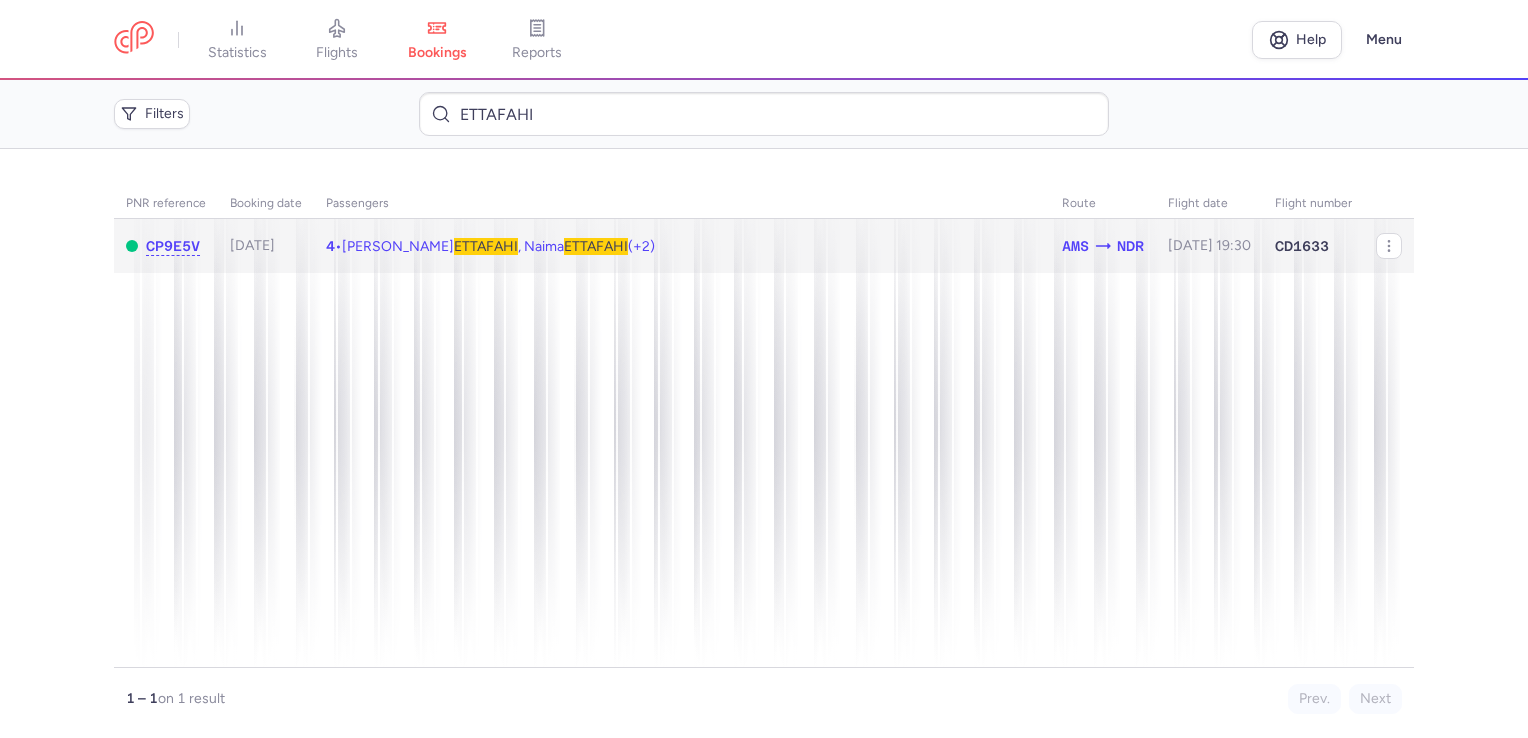 click on "ETTAFAHI" at bounding box center [596, 246] 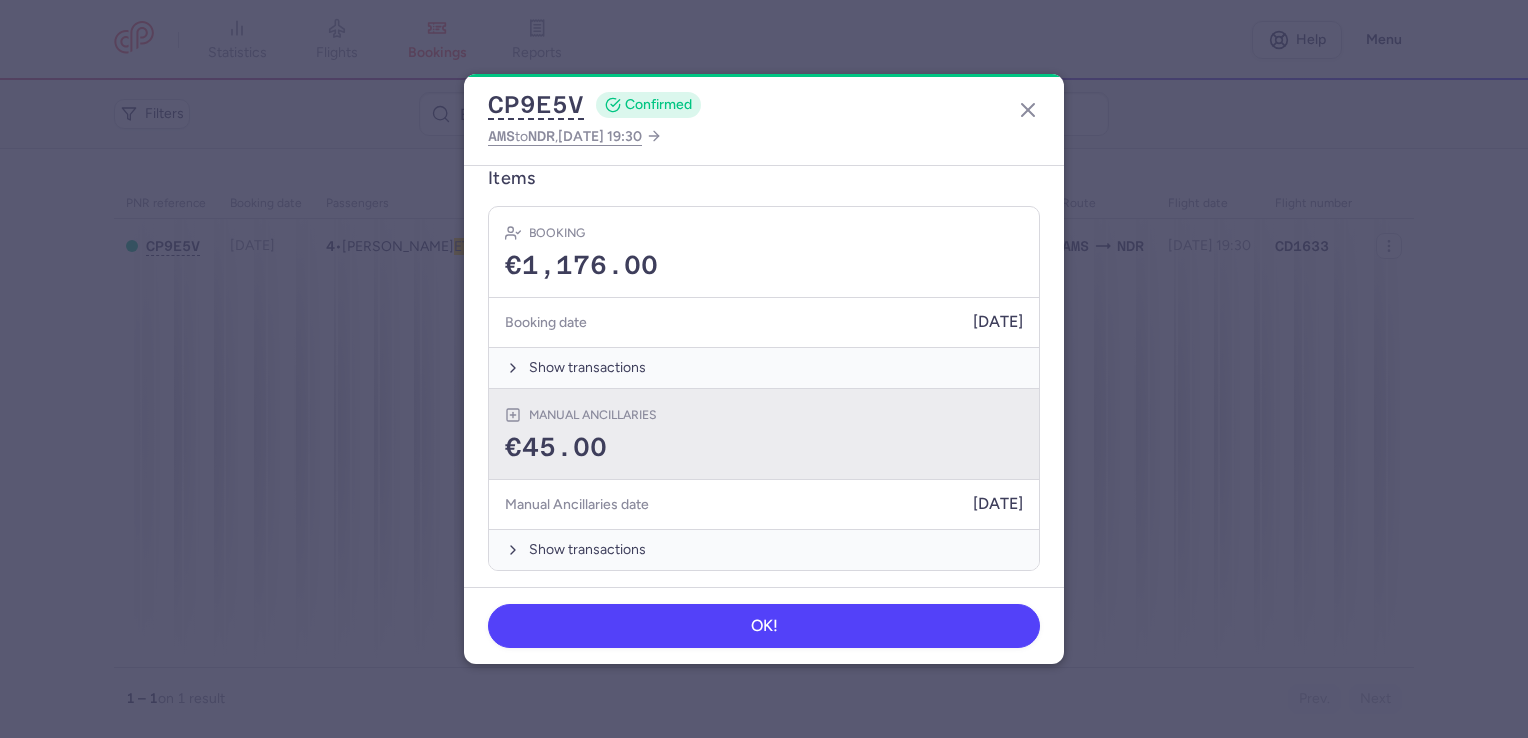 click on "Manual Ancillaries €45.00" at bounding box center [764, 434] 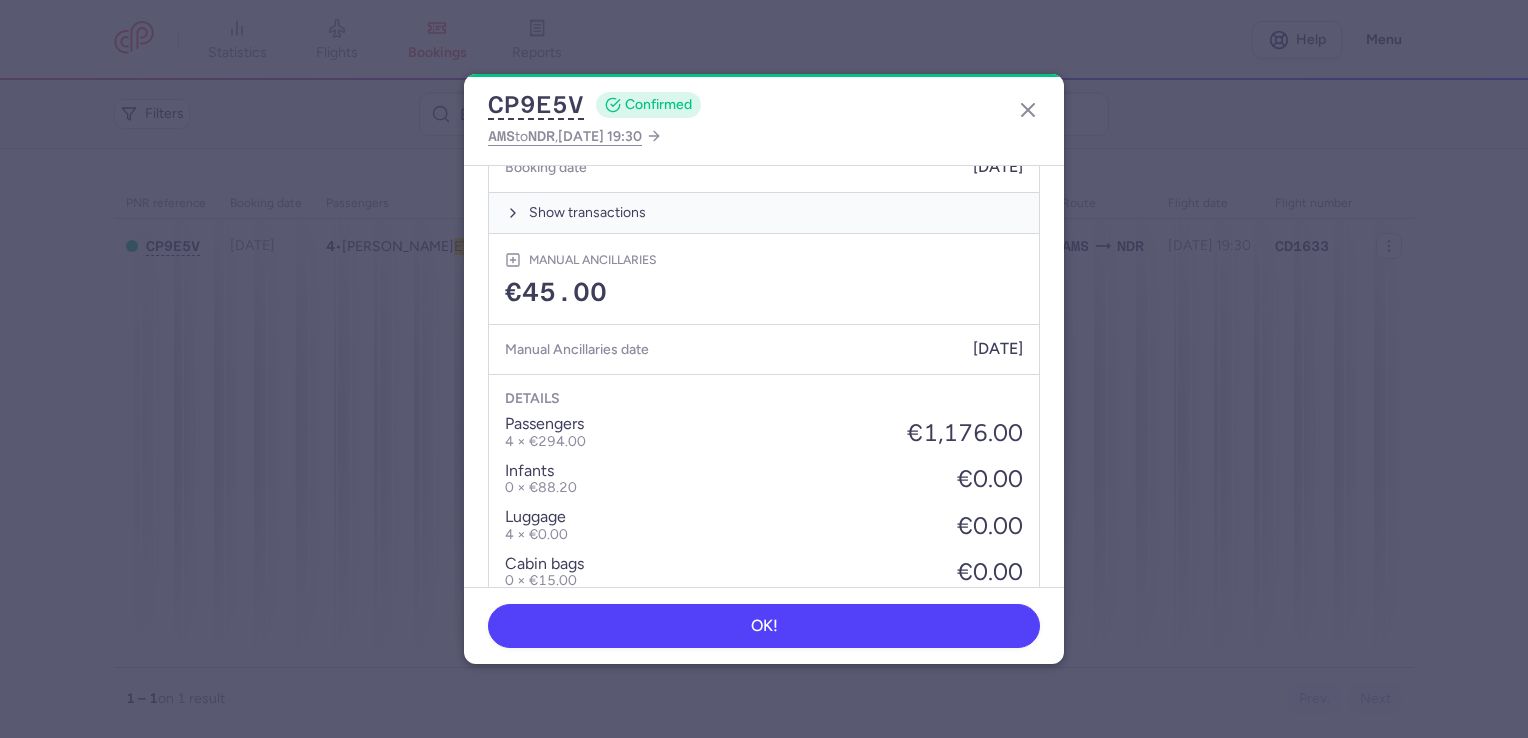 scroll, scrollTop: 1083, scrollLeft: 0, axis: vertical 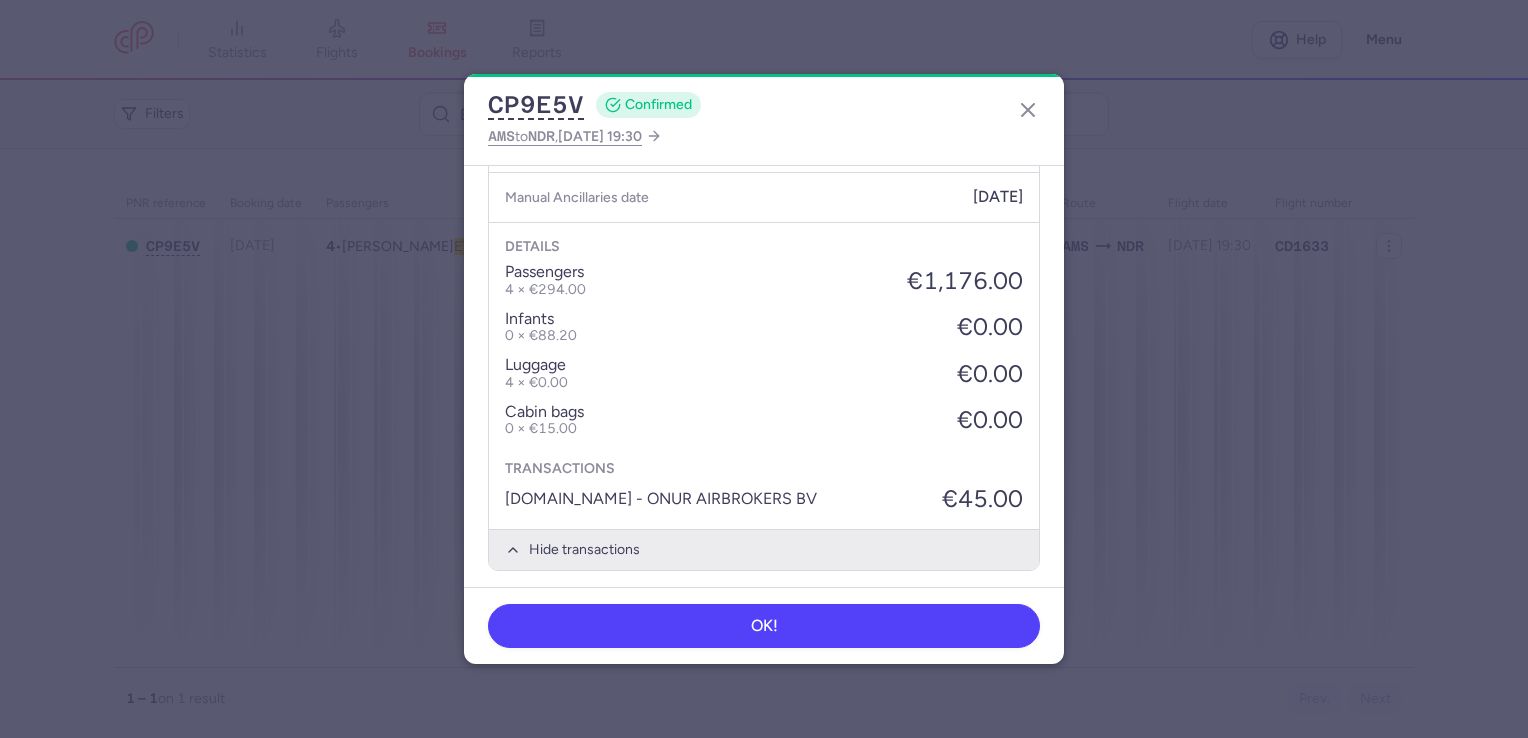 click on "Hide transactions" at bounding box center (764, 549) 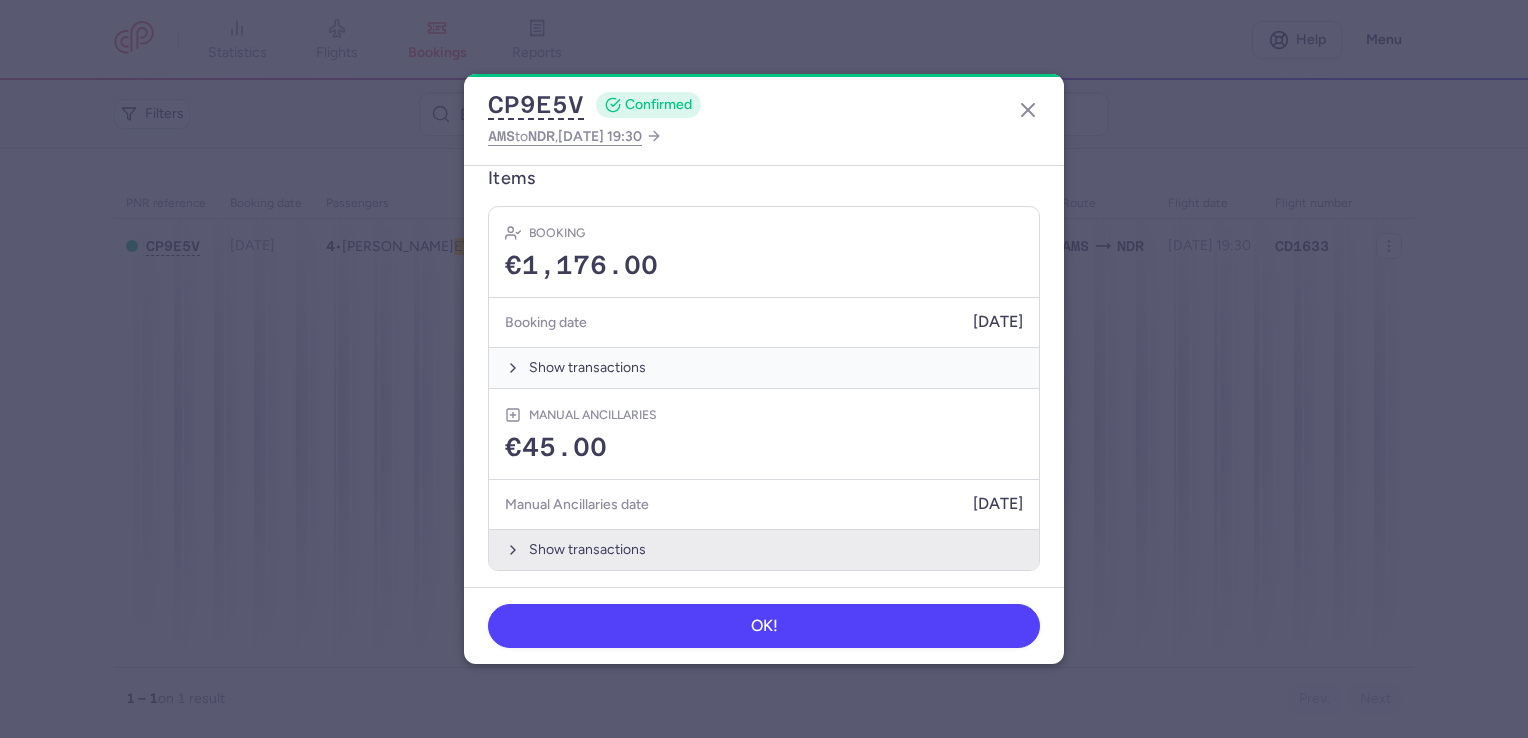click on "Show transactions" at bounding box center [764, 549] 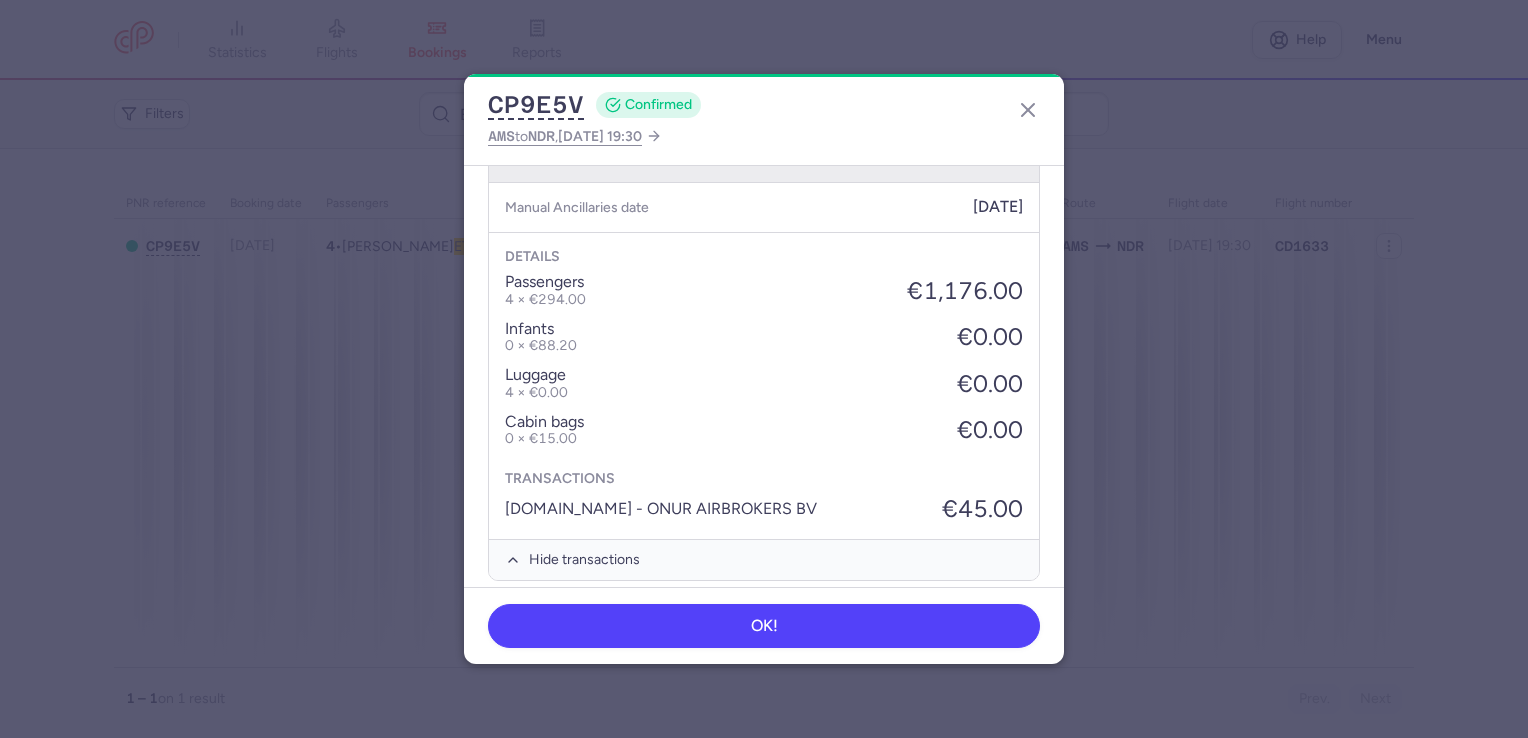 scroll, scrollTop: 1083, scrollLeft: 0, axis: vertical 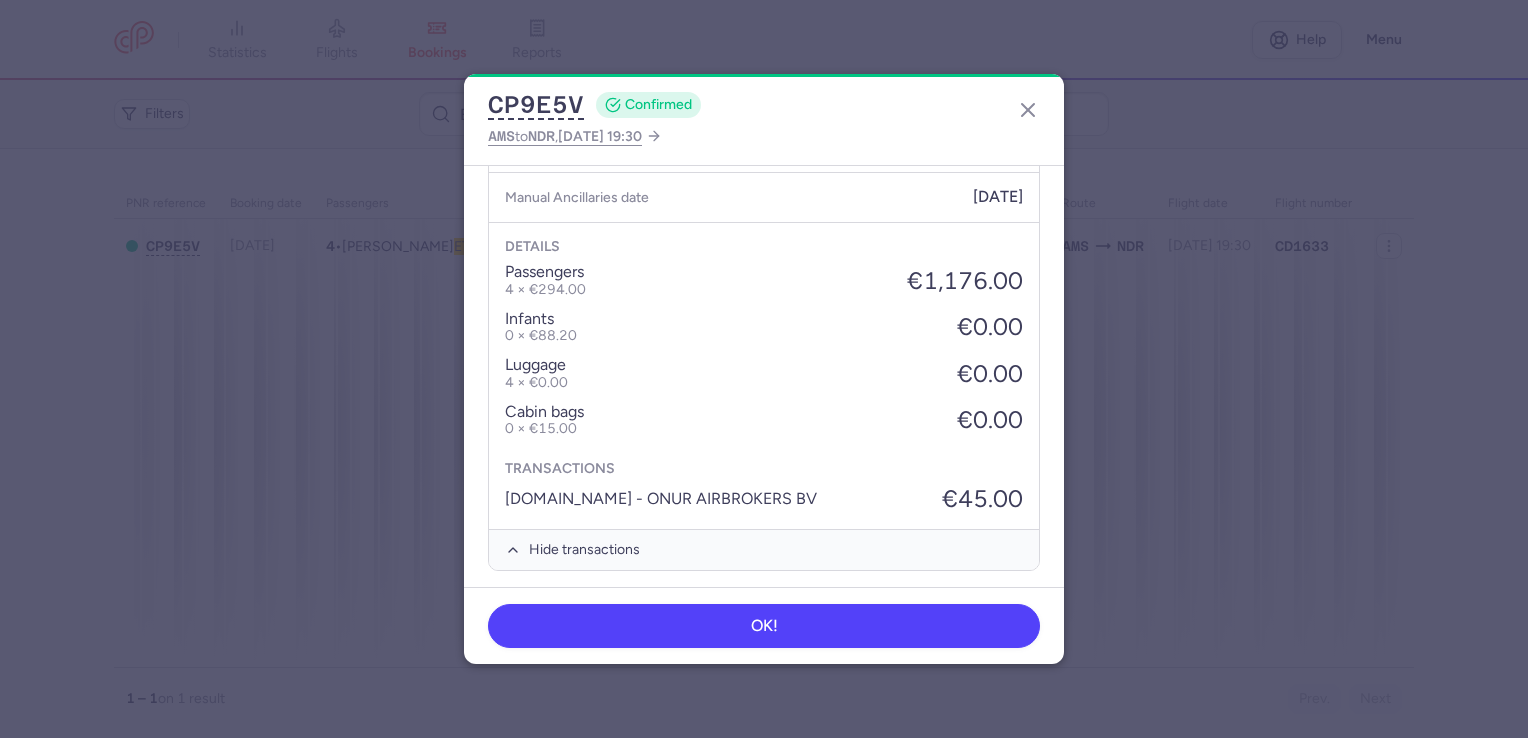 click on "[DOMAIN_NAME] - ONUR AIRBROKERS BV" at bounding box center (661, 499) 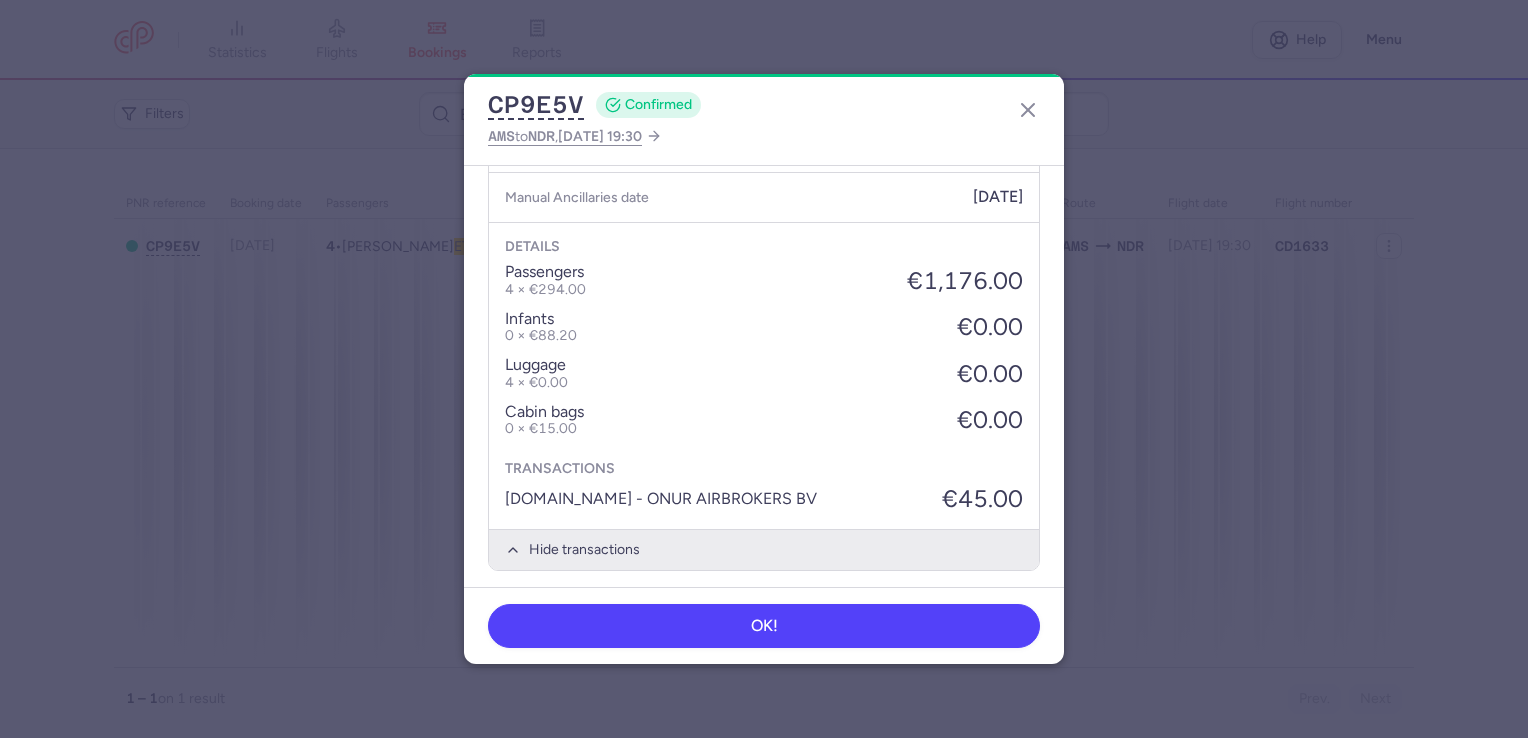 click on "Hide transactions" at bounding box center [764, 549] 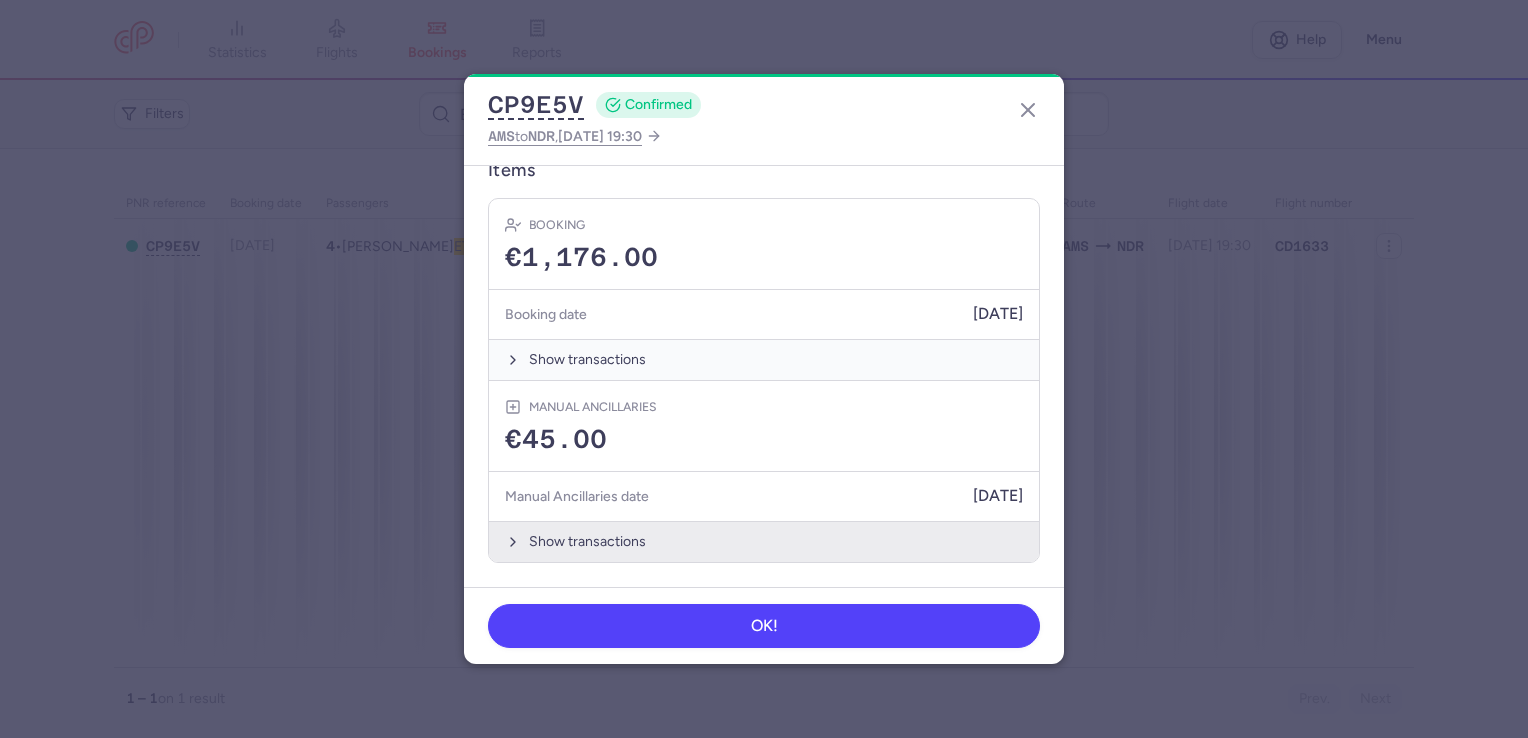 scroll, scrollTop: 776, scrollLeft: 0, axis: vertical 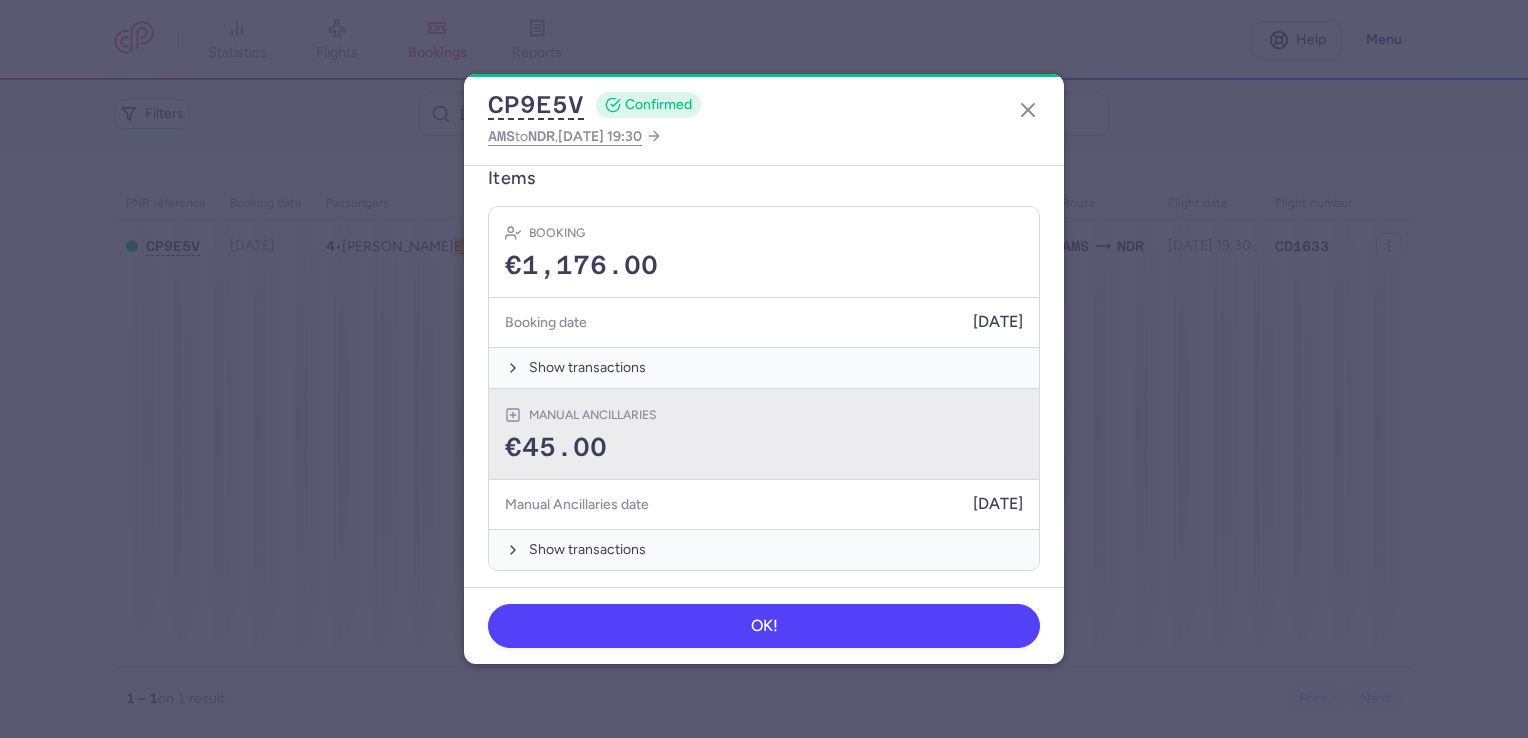 click on "Manual Ancillaries" at bounding box center (593, 415) 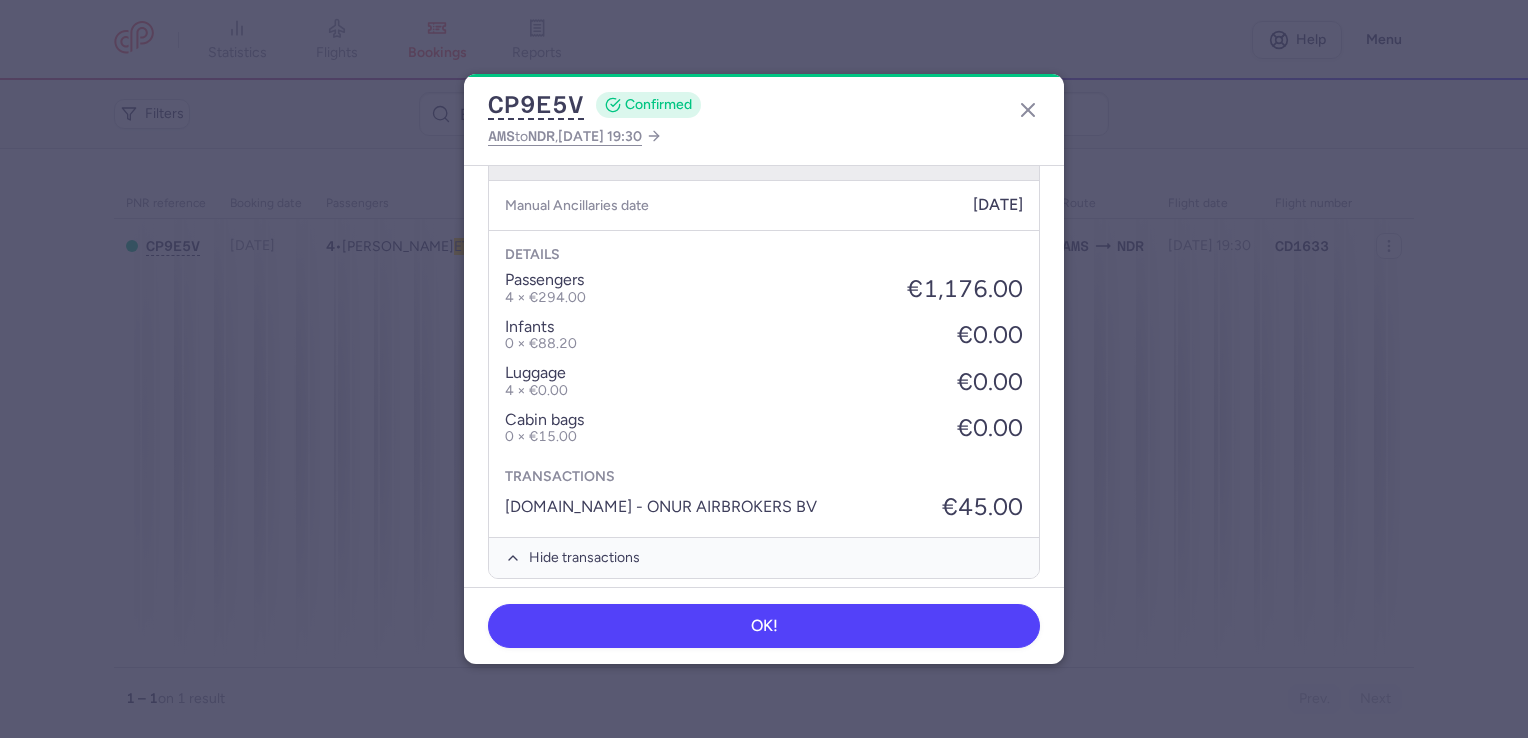 scroll, scrollTop: 1076, scrollLeft: 0, axis: vertical 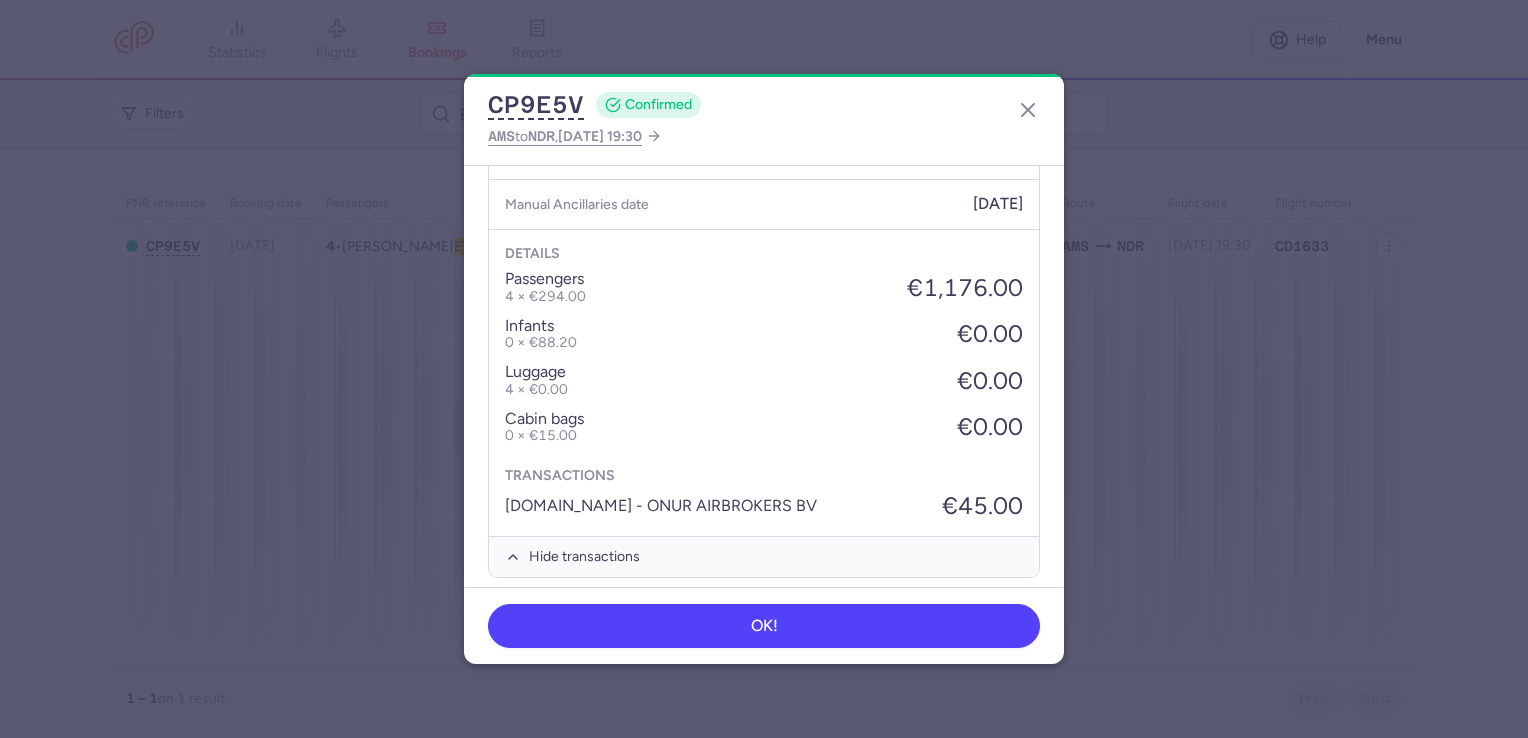 click on "[DOMAIN_NAME] - ONUR AIRBROKERS BV" at bounding box center (661, 506) 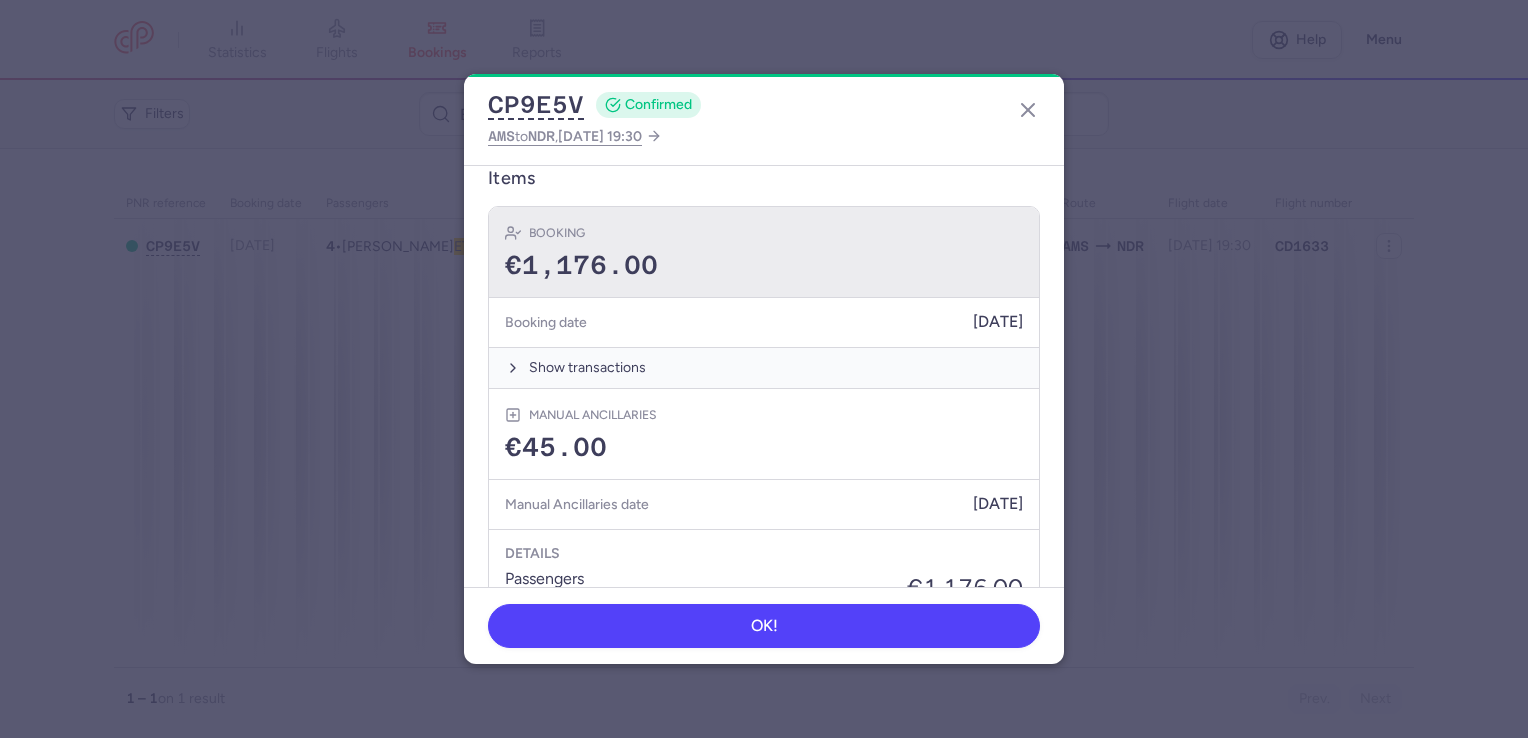 click on "€1,176.00" at bounding box center [581, 266] 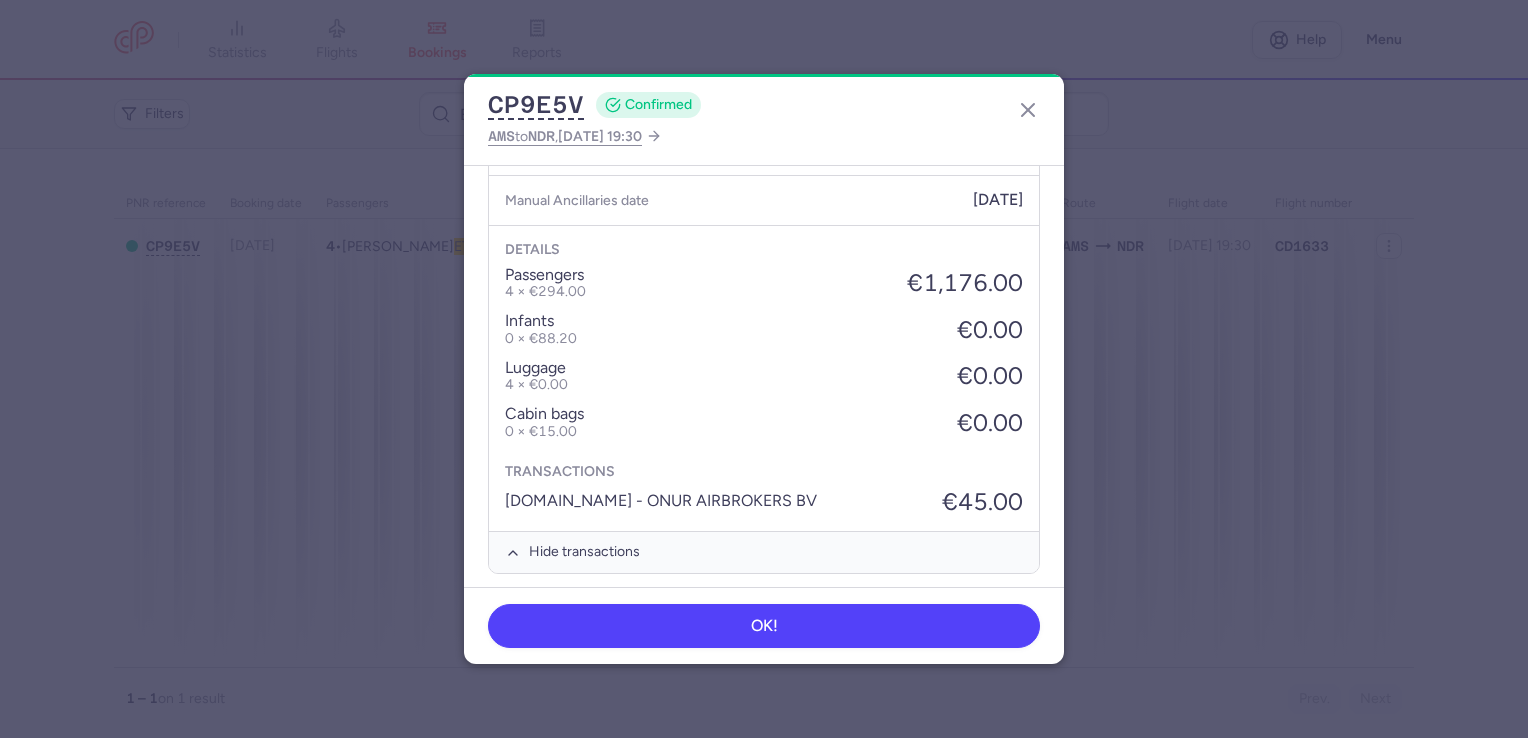 scroll, scrollTop: 1390, scrollLeft: 0, axis: vertical 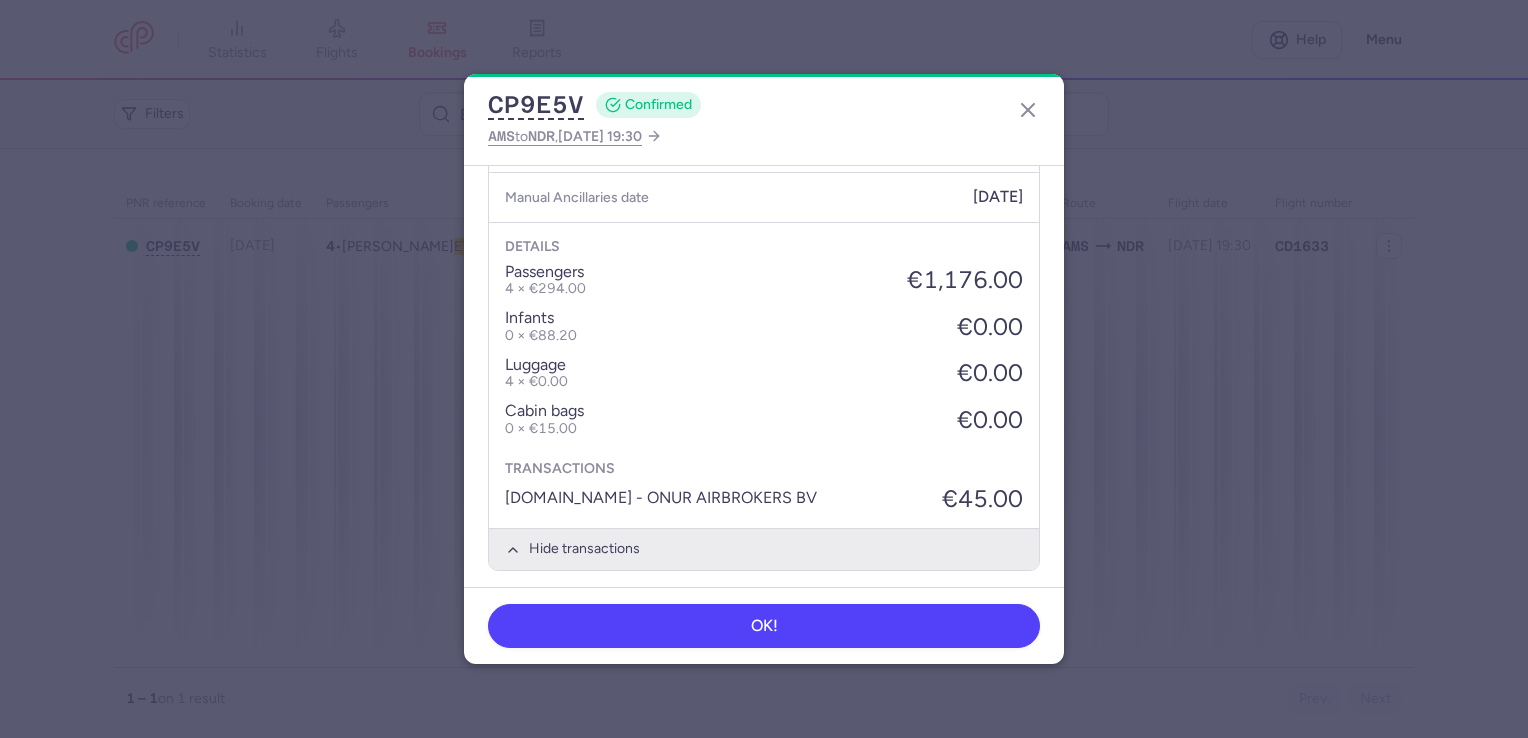click on "Hide transactions" at bounding box center (764, 548) 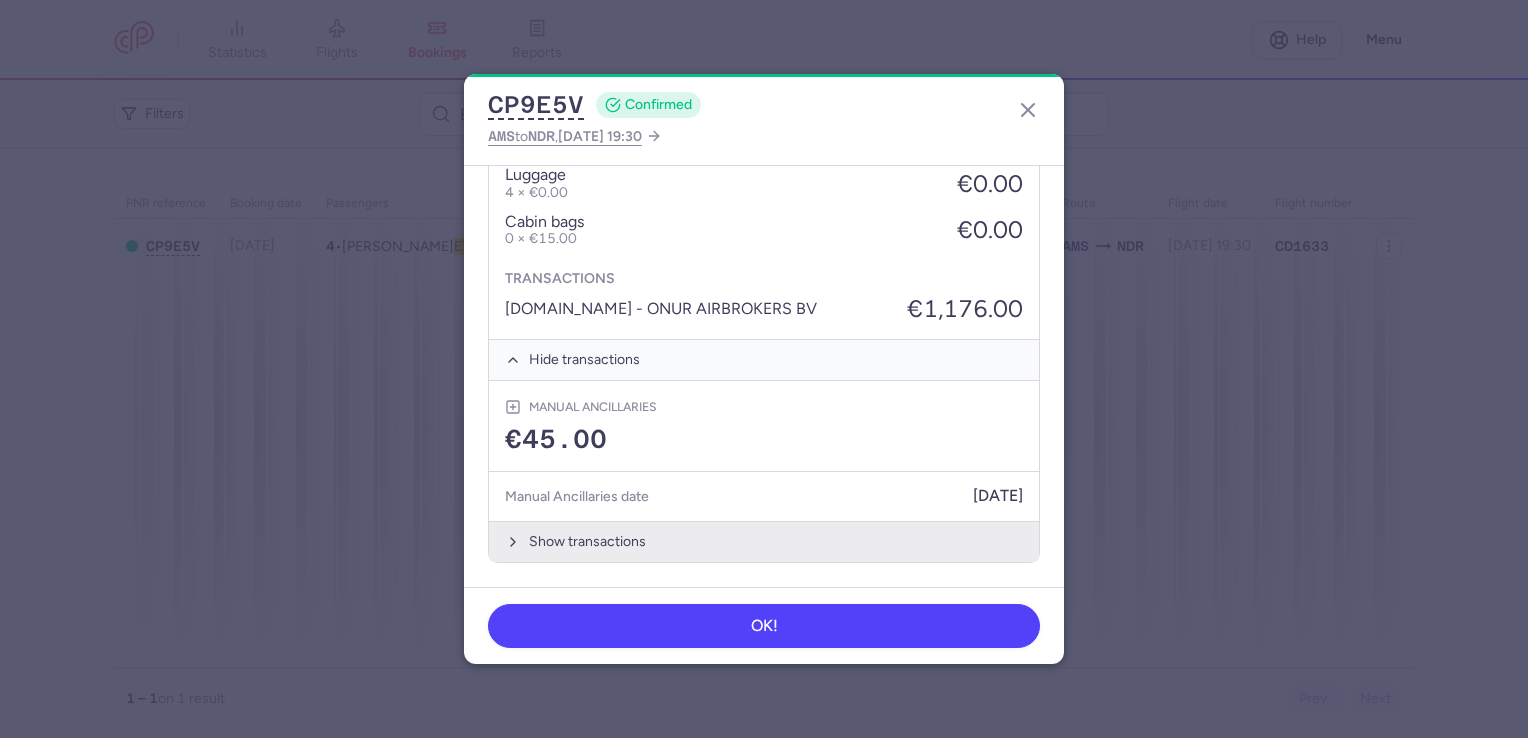 scroll, scrollTop: 1084, scrollLeft: 0, axis: vertical 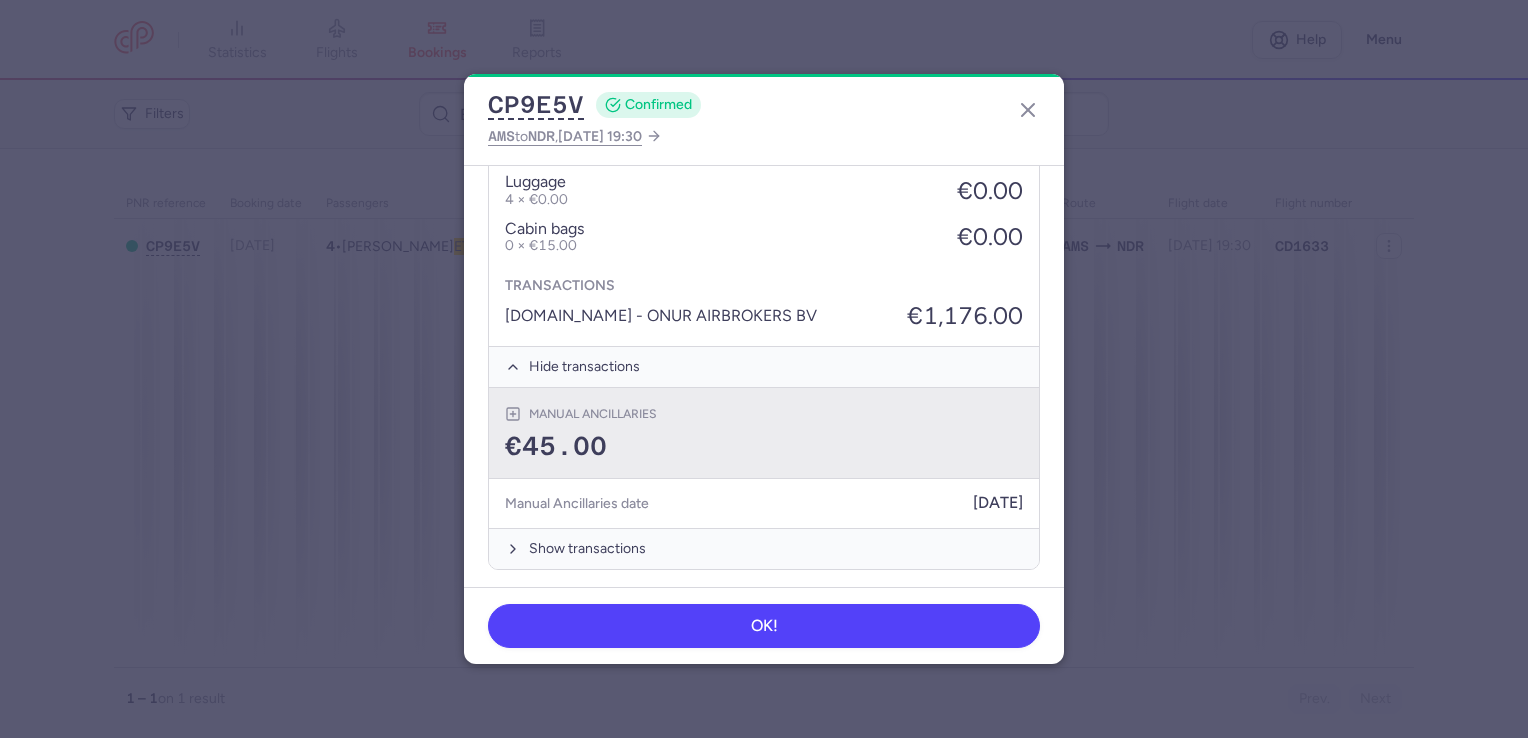 click on "Manual Ancillaries" at bounding box center [593, 414] 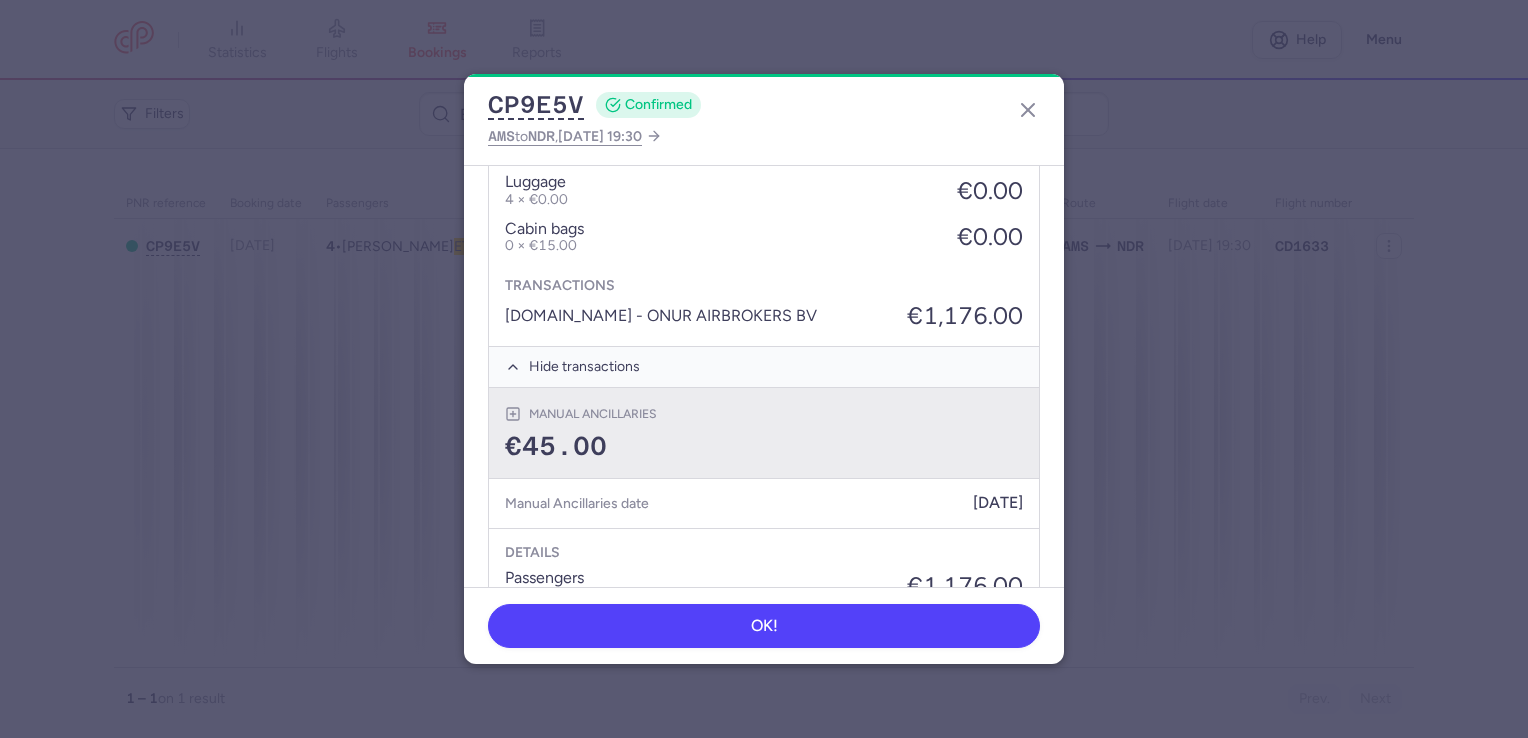 click 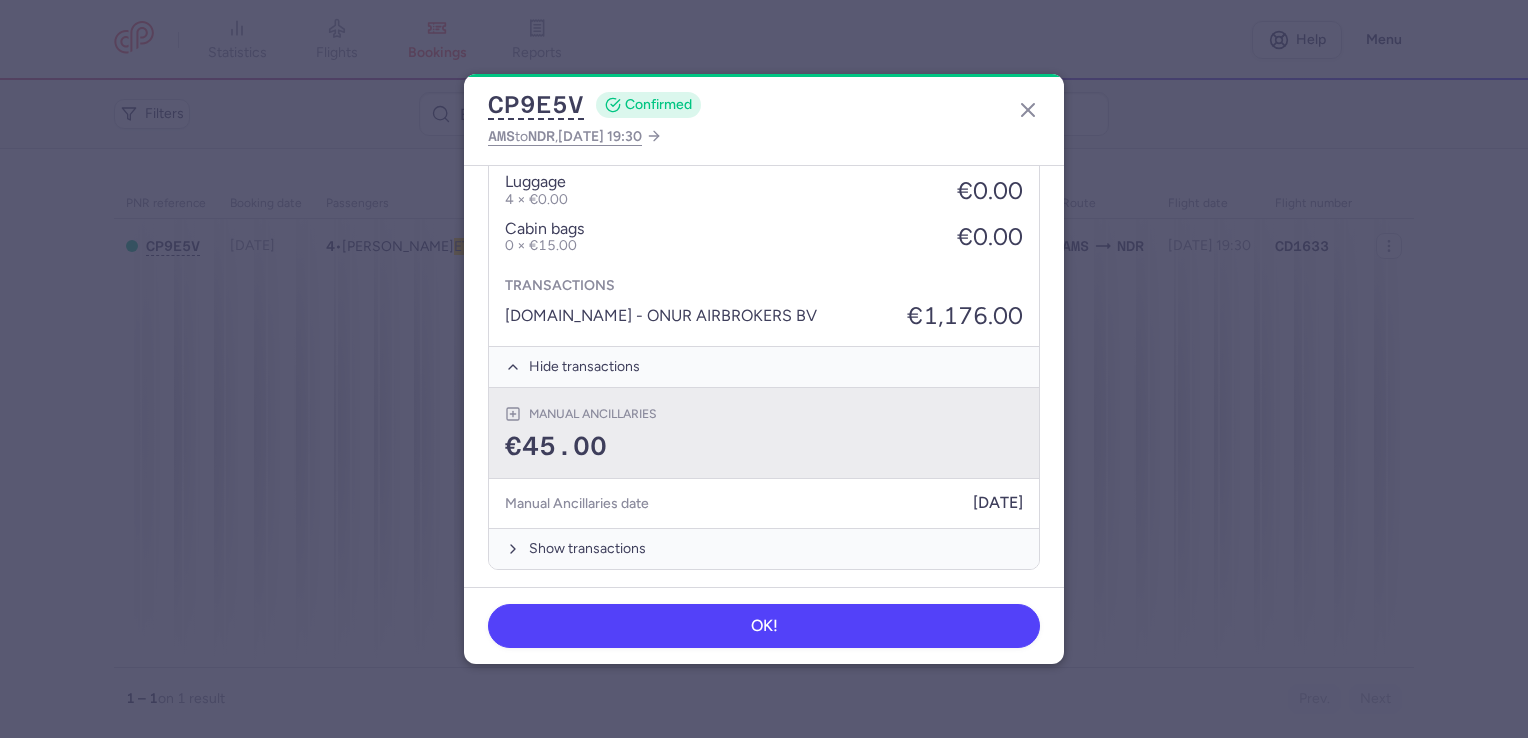 click 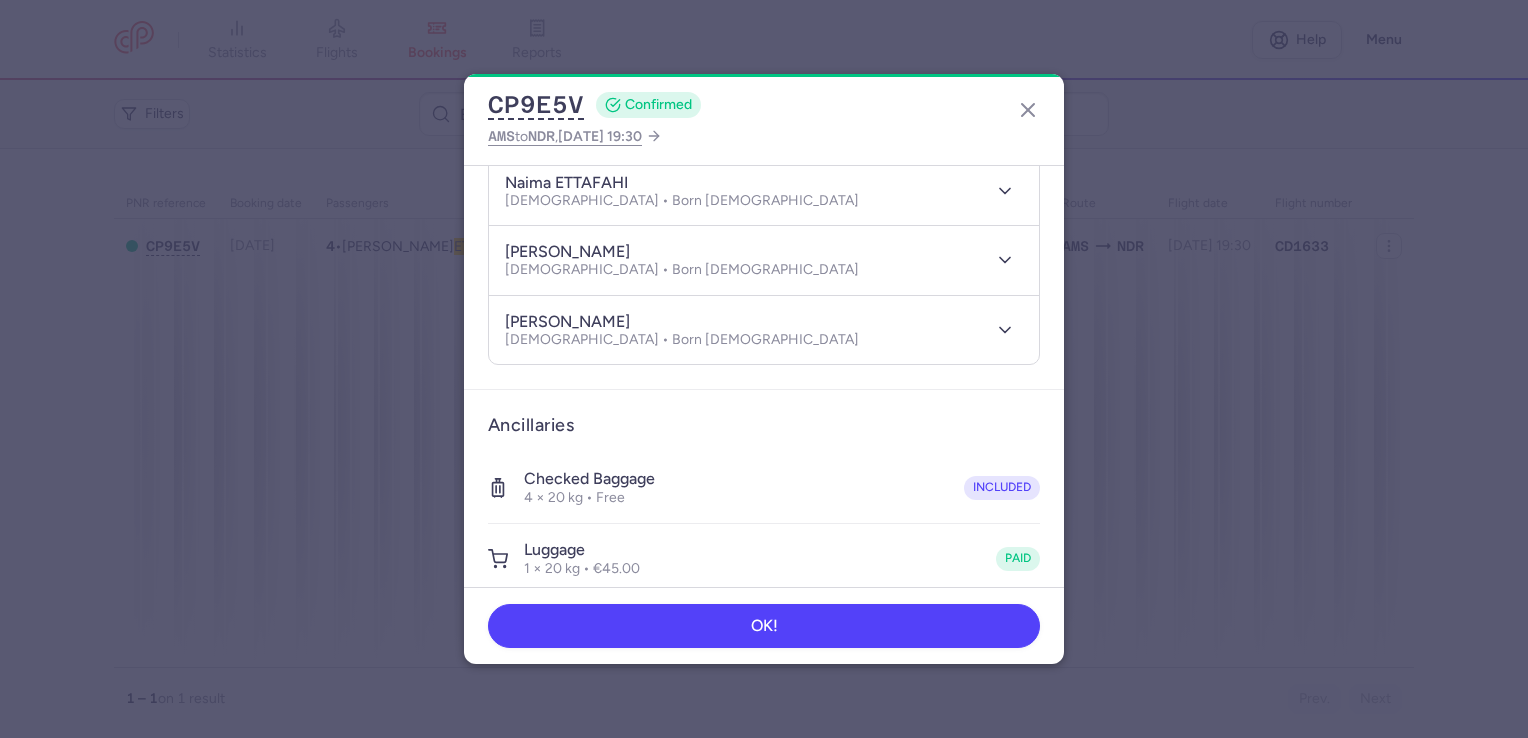 scroll, scrollTop: 0, scrollLeft: 0, axis: both 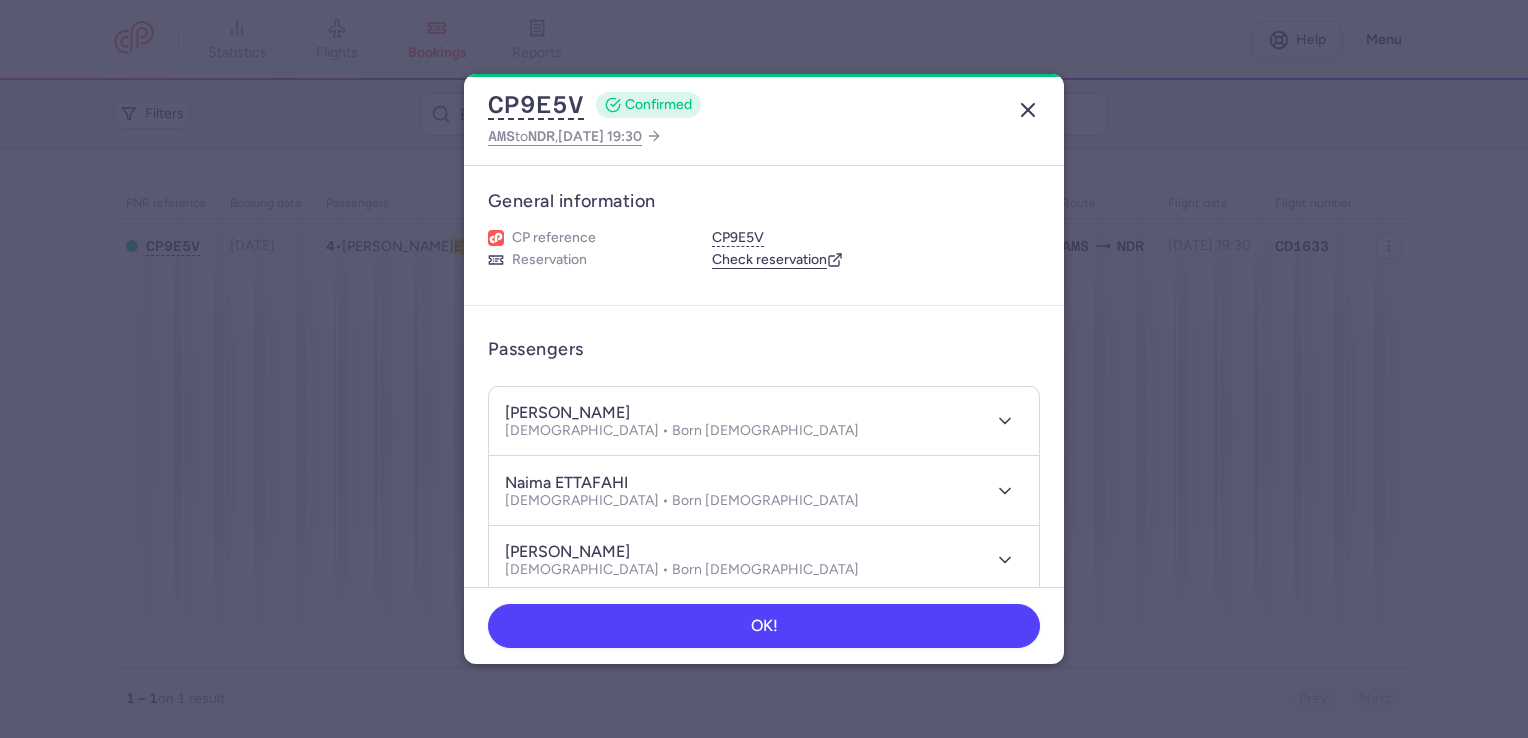 click 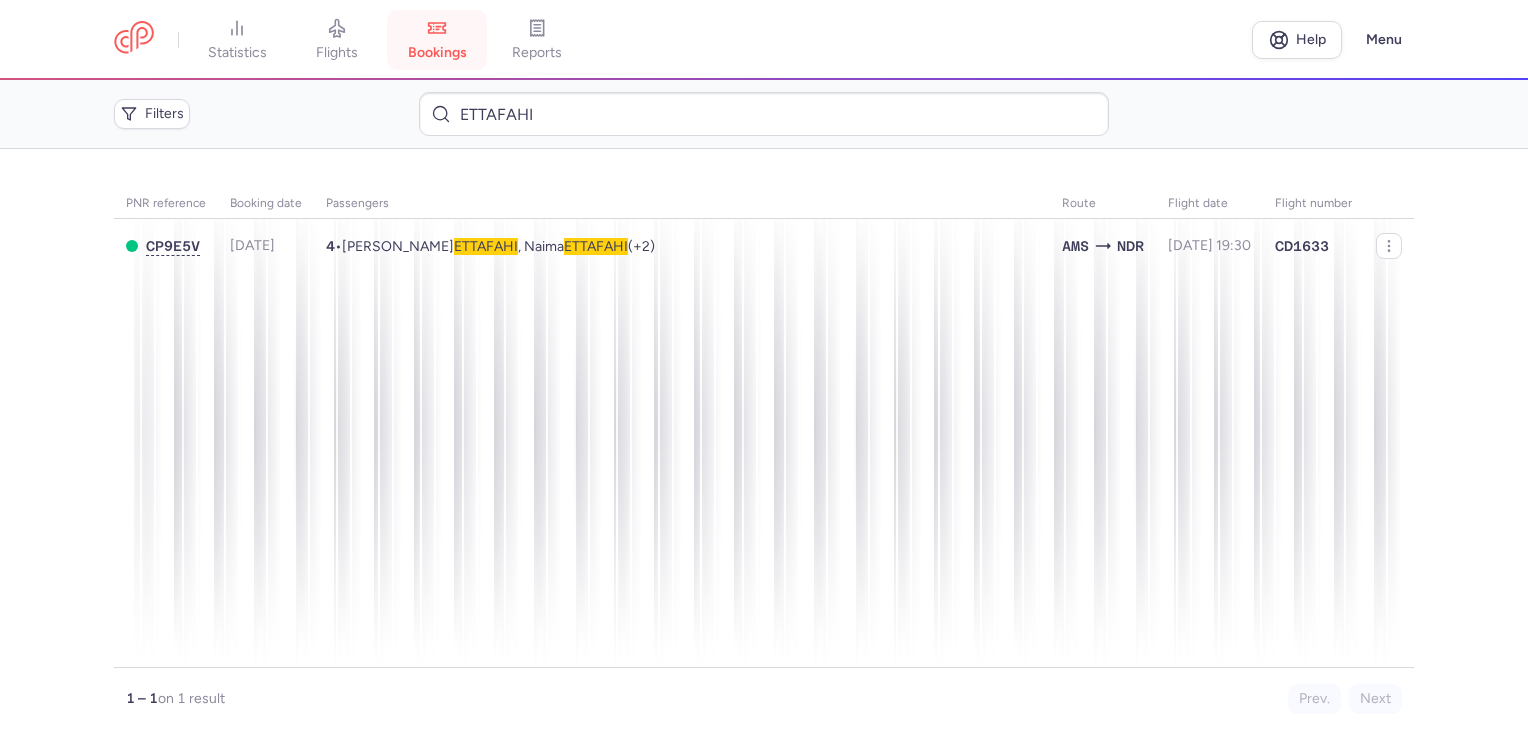 click on "bookings" at bounding box center [437, 40] 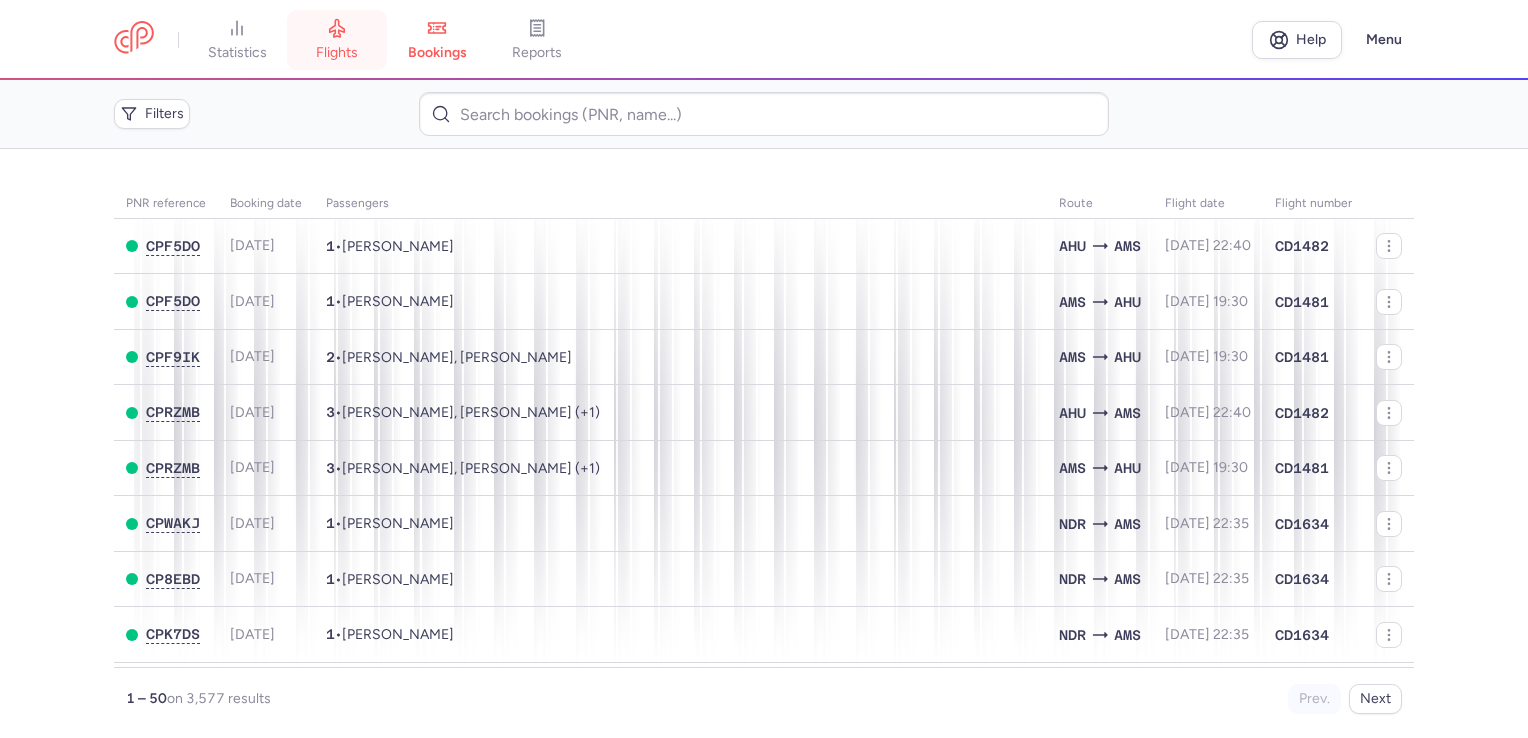 click on "flights" at bounding box center [337, 40] 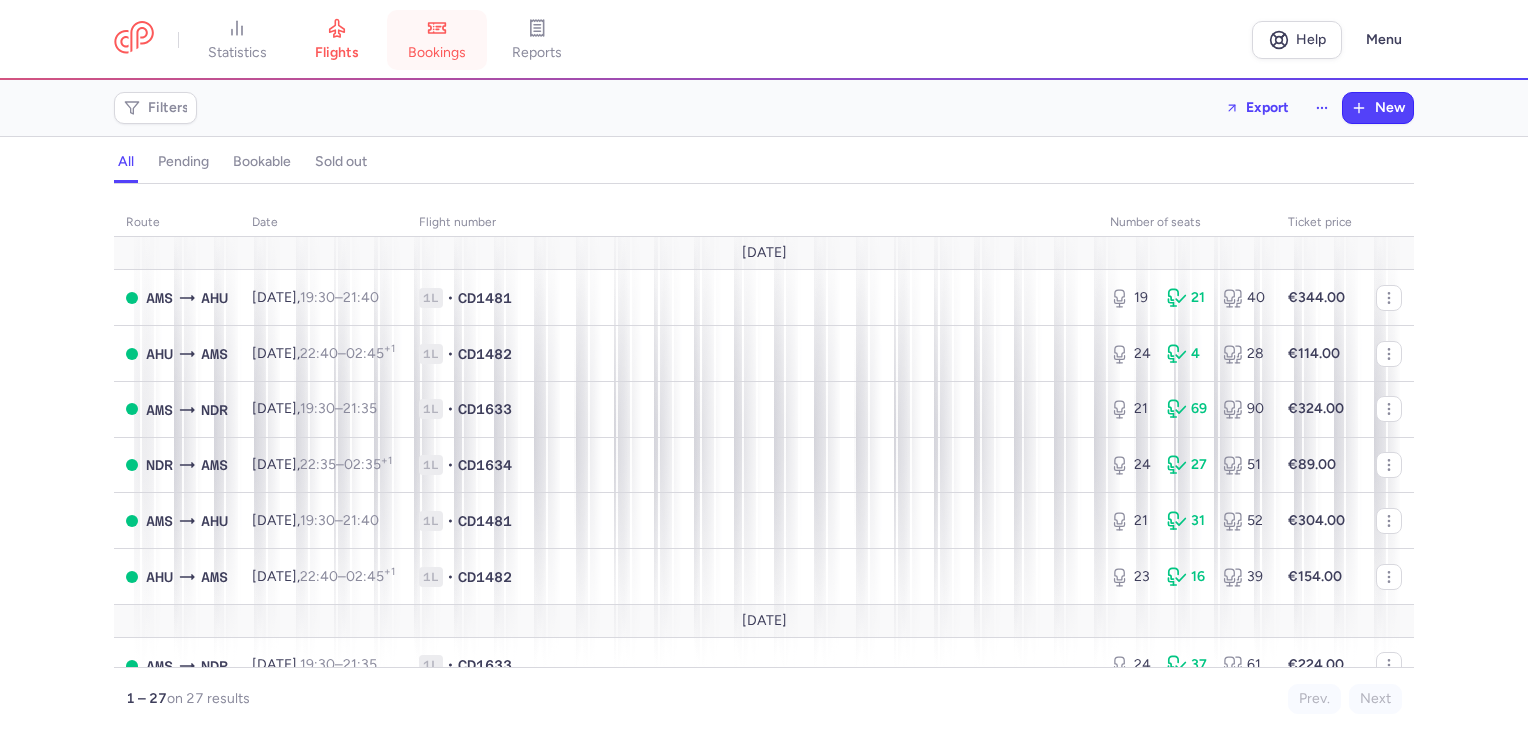 click on "bookings" at bounding box center [437, 53] 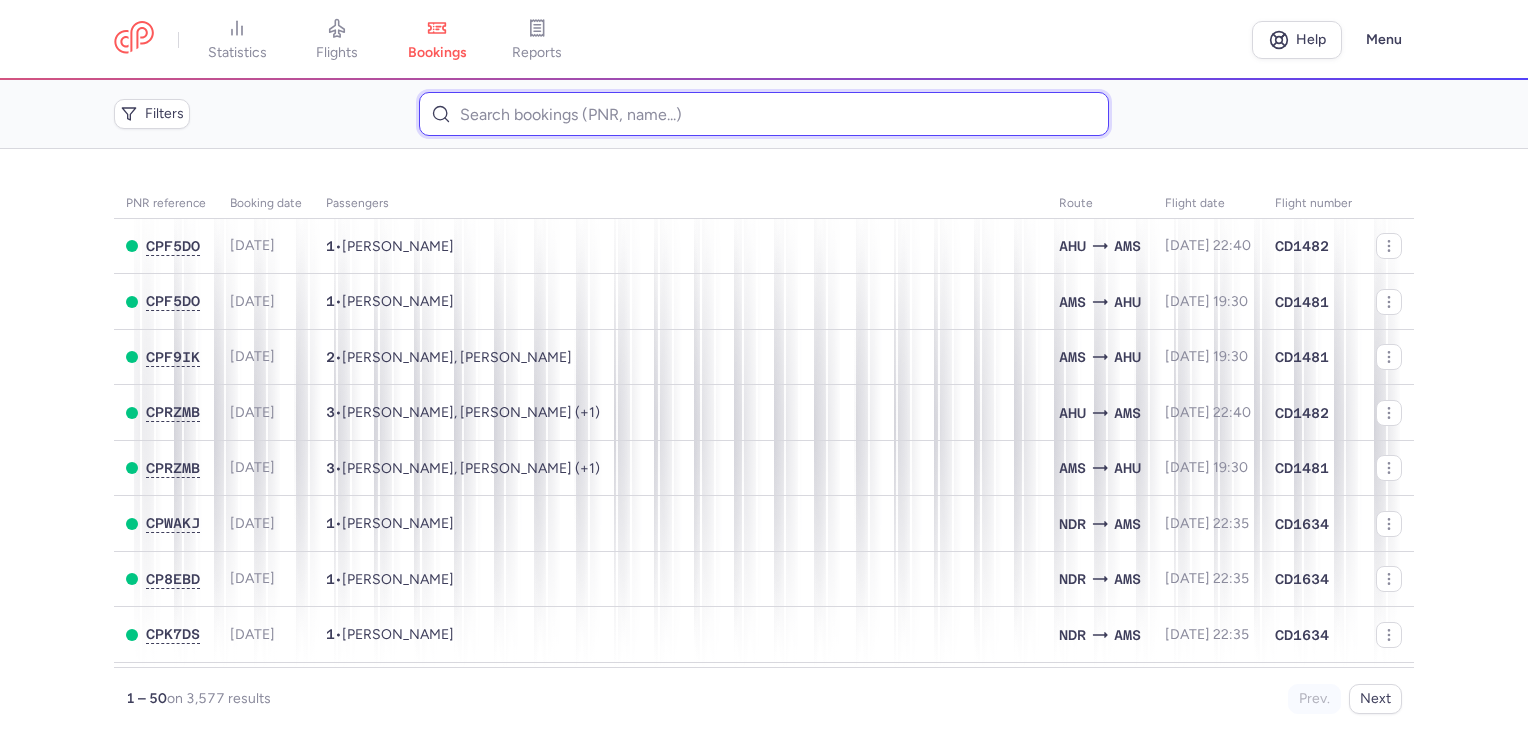 click at bounding box center (763, 114) 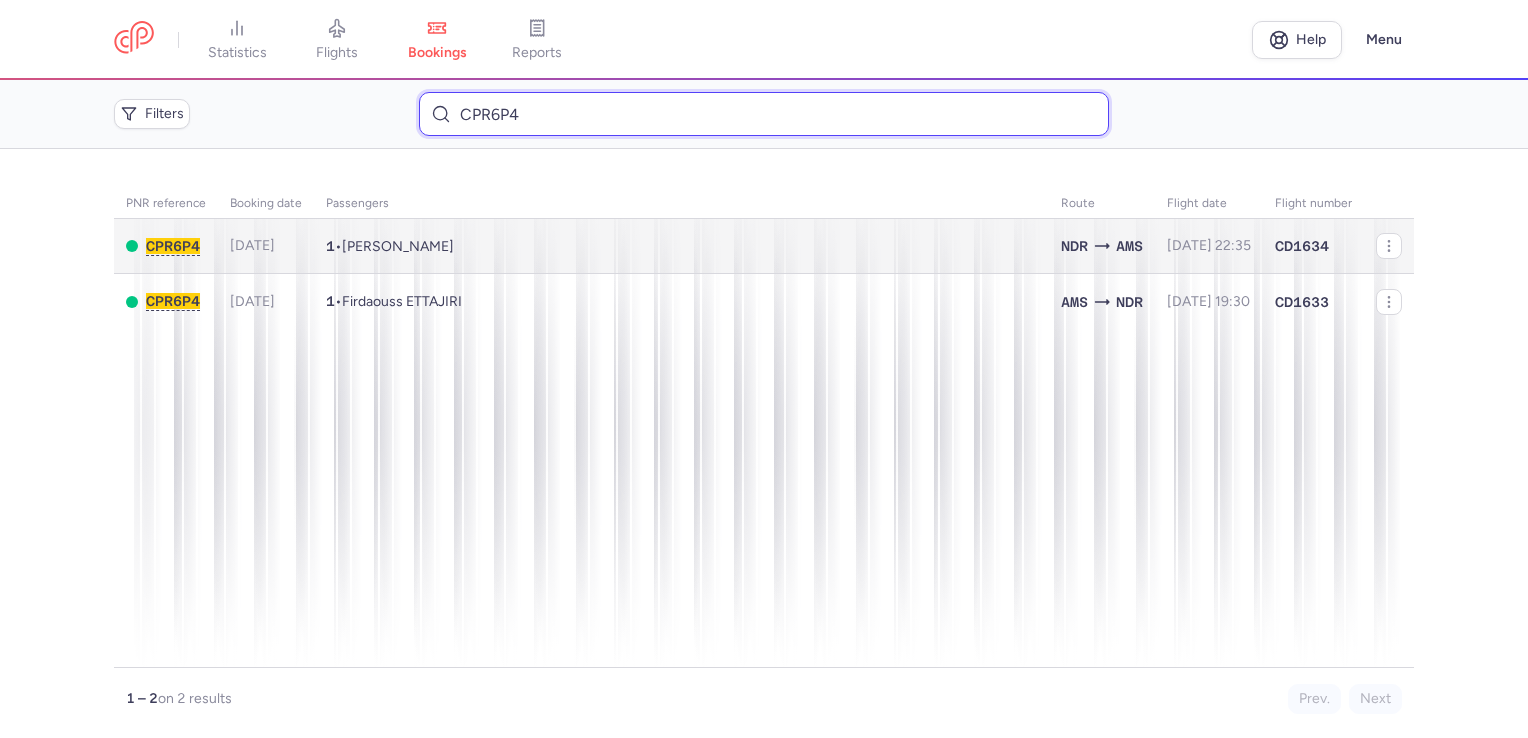 type on "CPR6P4" 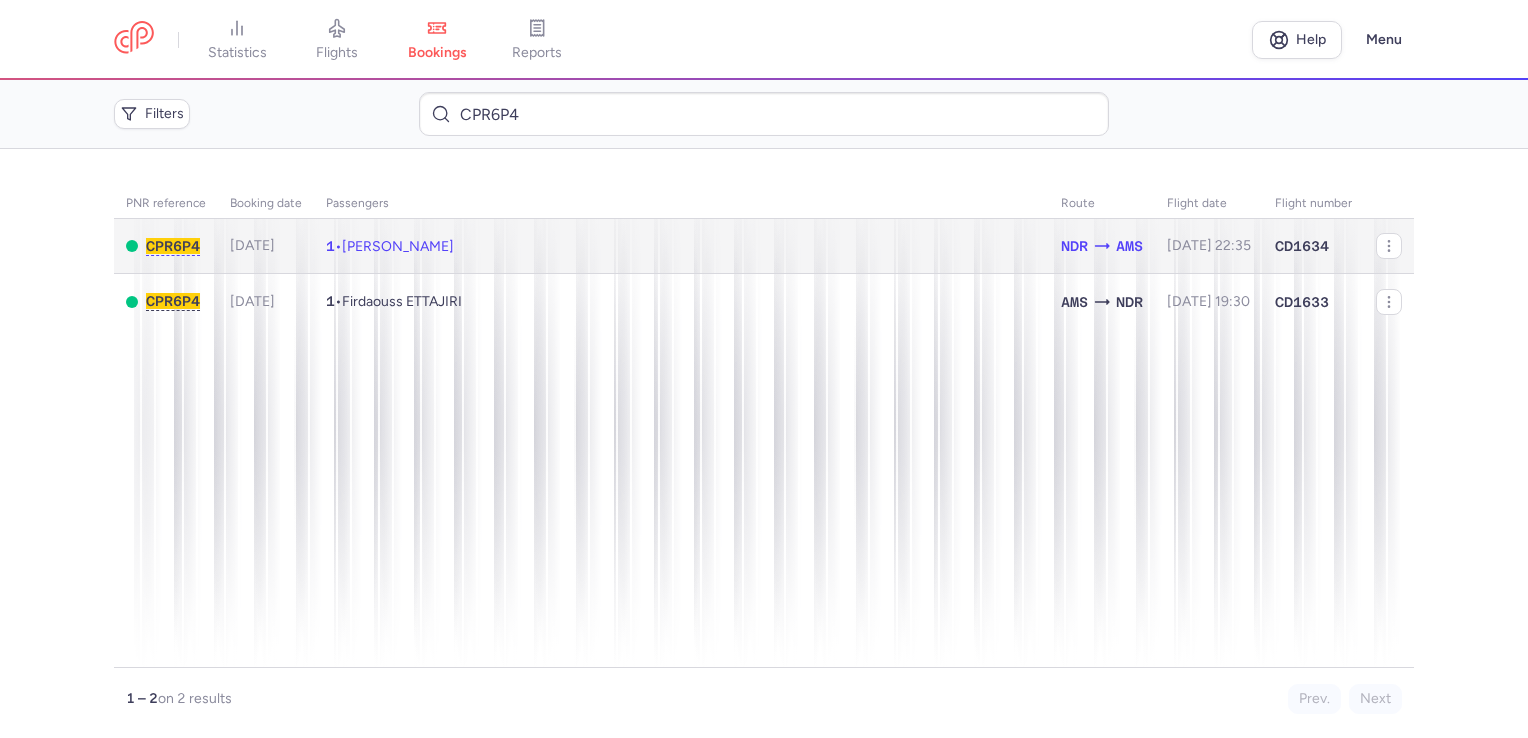 click on "1  •   [PERSON_NAME]" 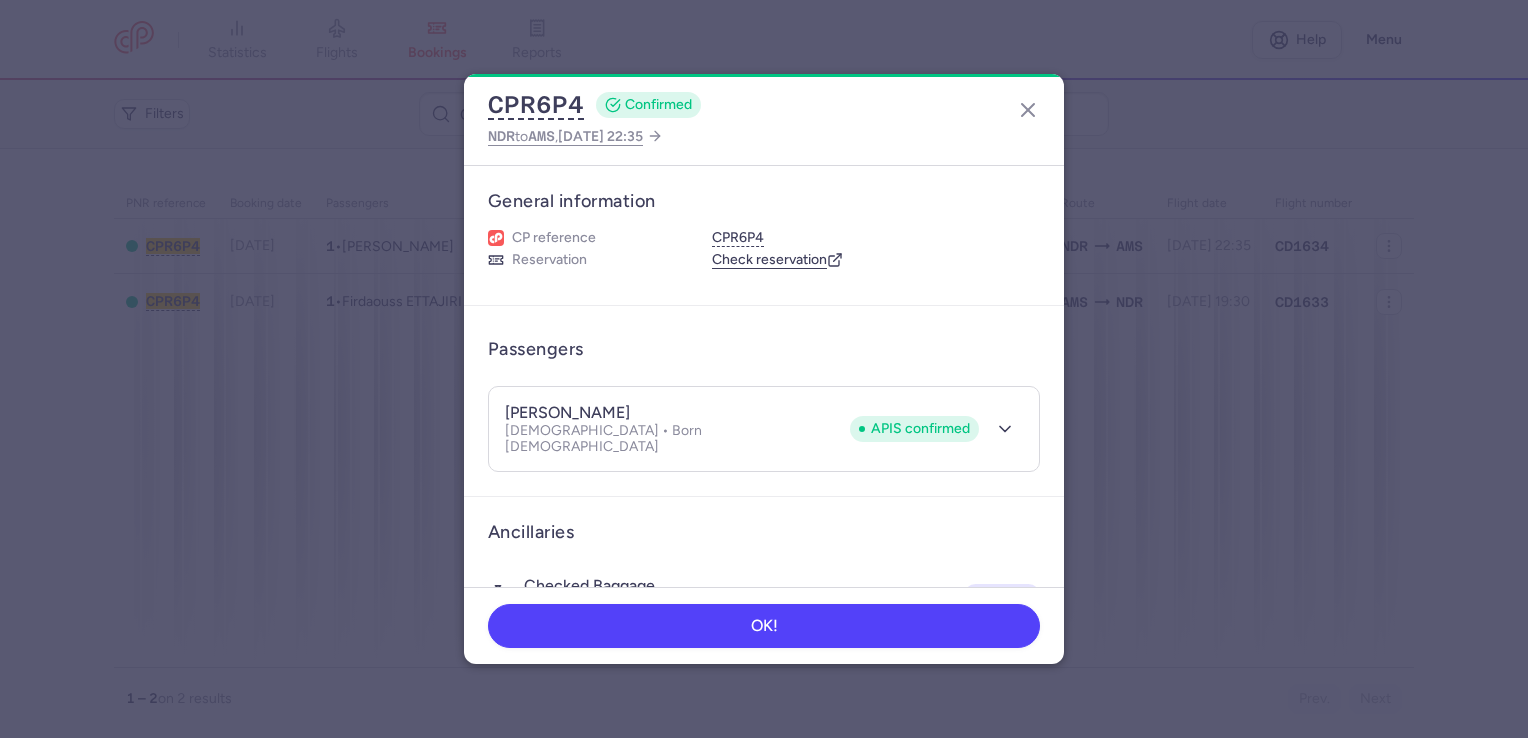 type 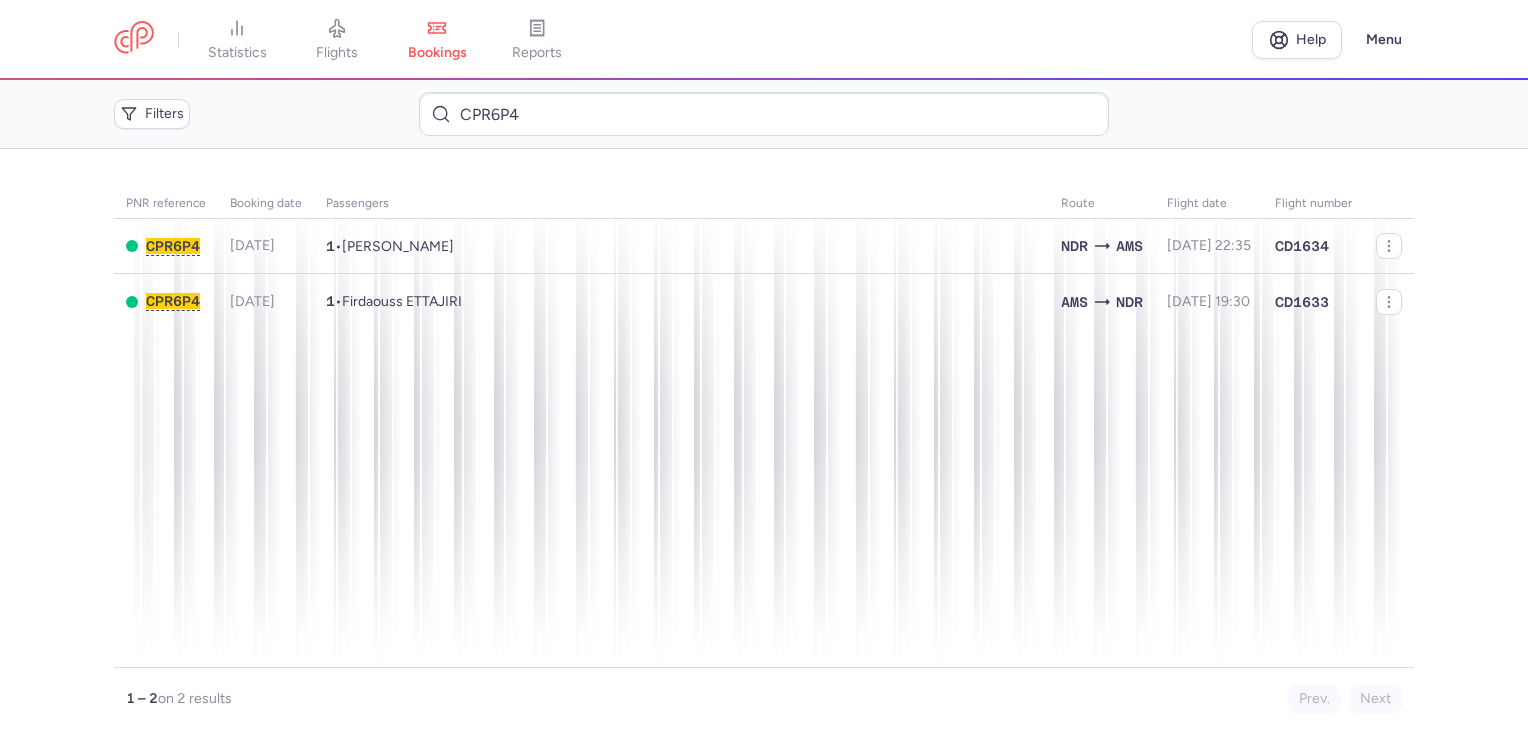 click on "Filters CPR6P4" at bounding box center (764, 114) 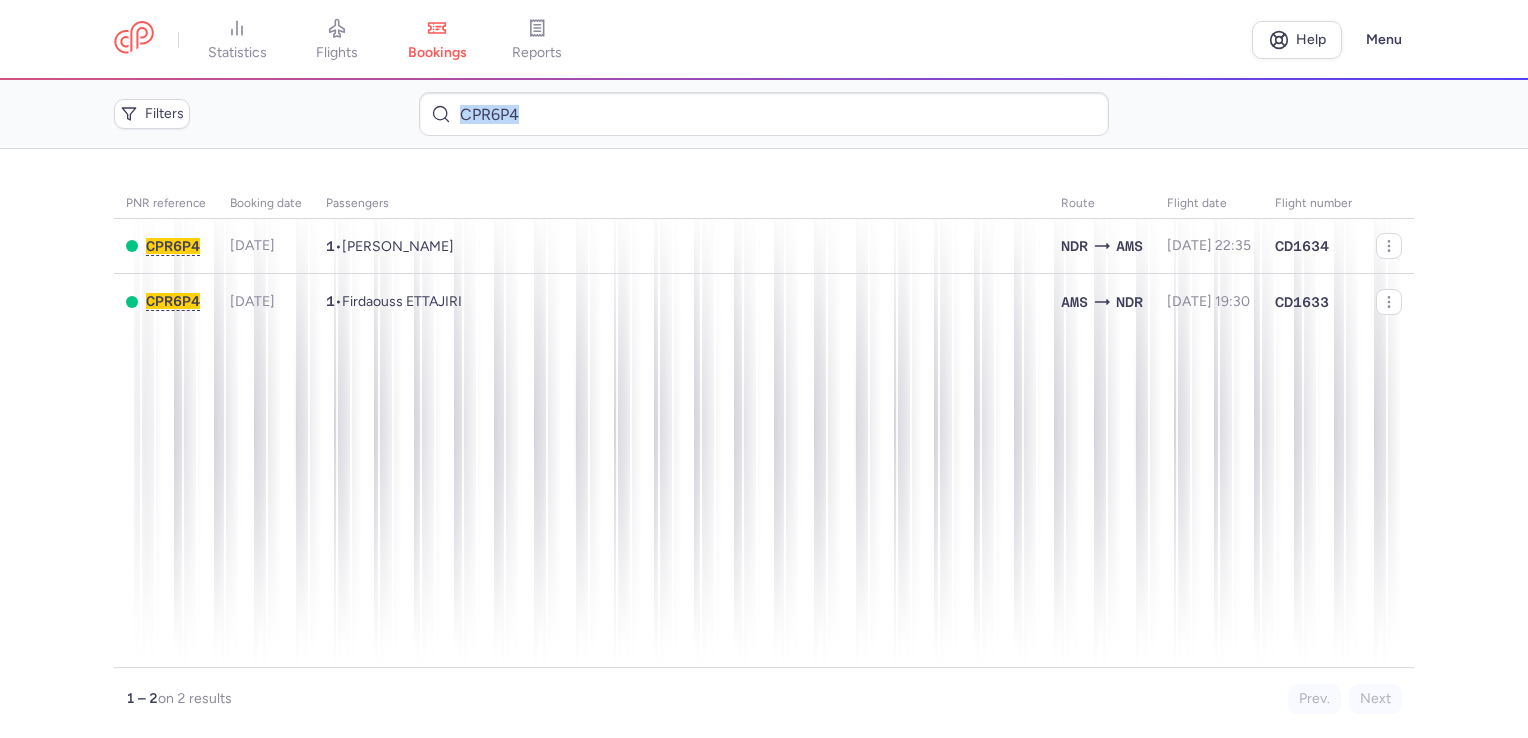 click on "Filters CPR6P4" at bounding box center [764, 114] 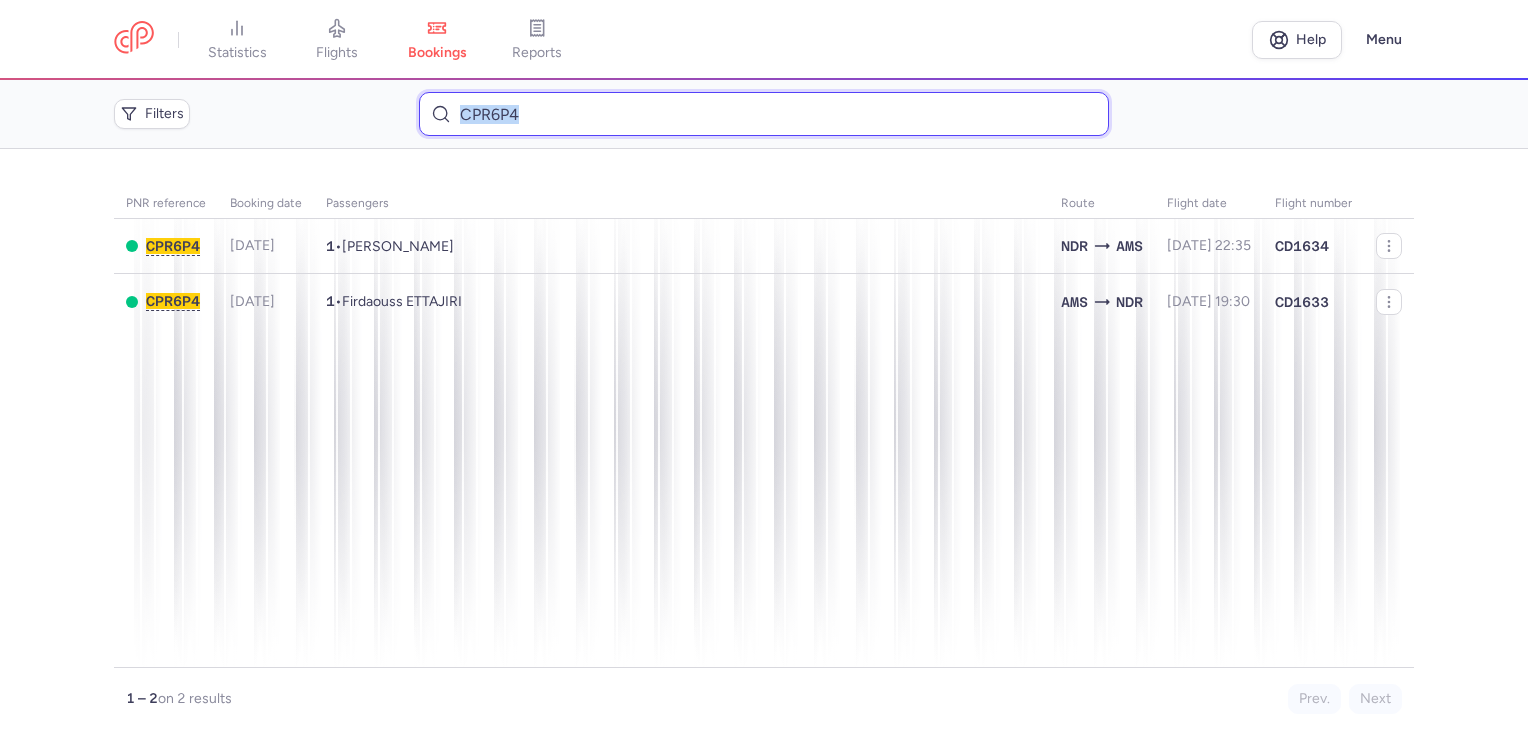 drag, startPoint x: 880, startPoint y: 137, endPoint x: 880, endPoint y: 125, distance: 12 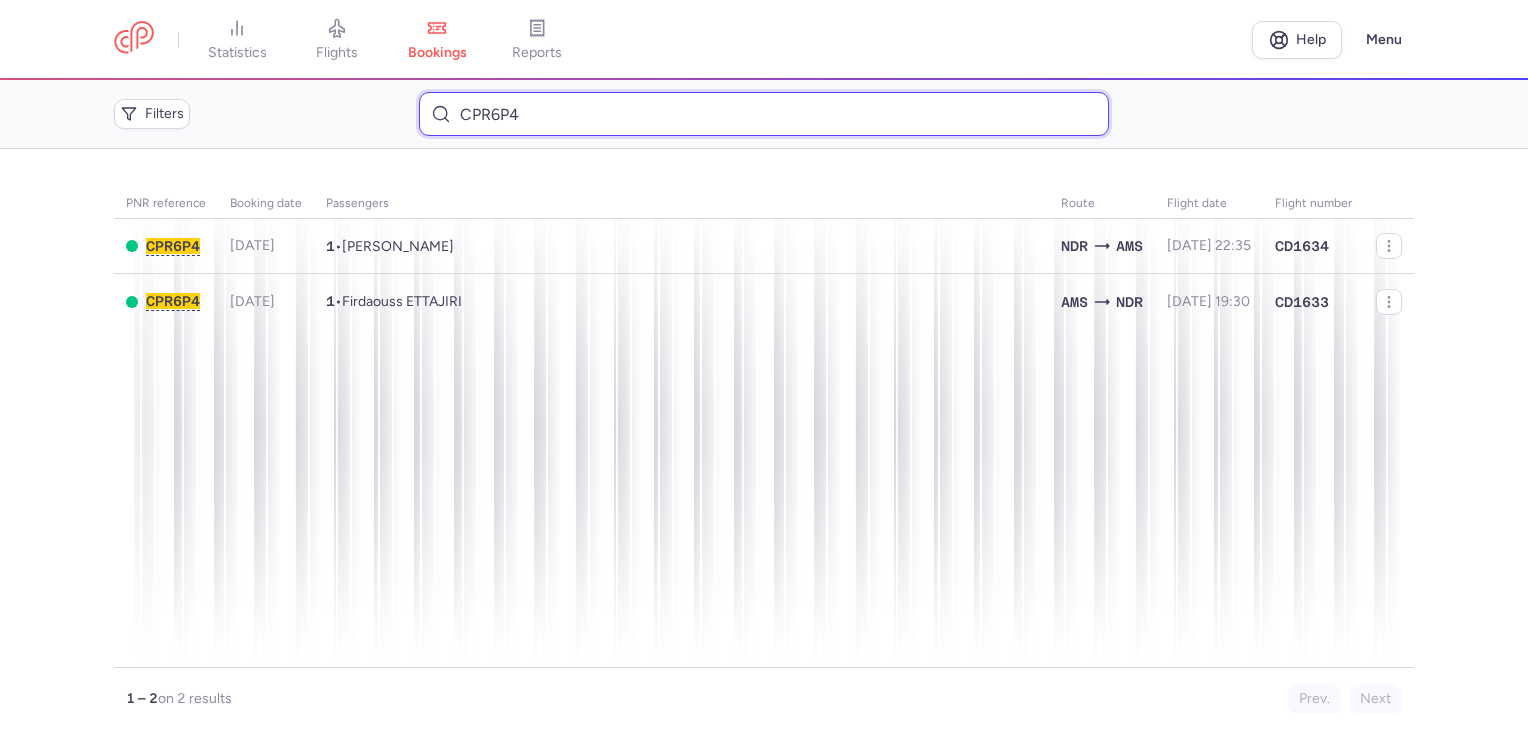 click on "CPR6P4" at bounding box center (763, 114) 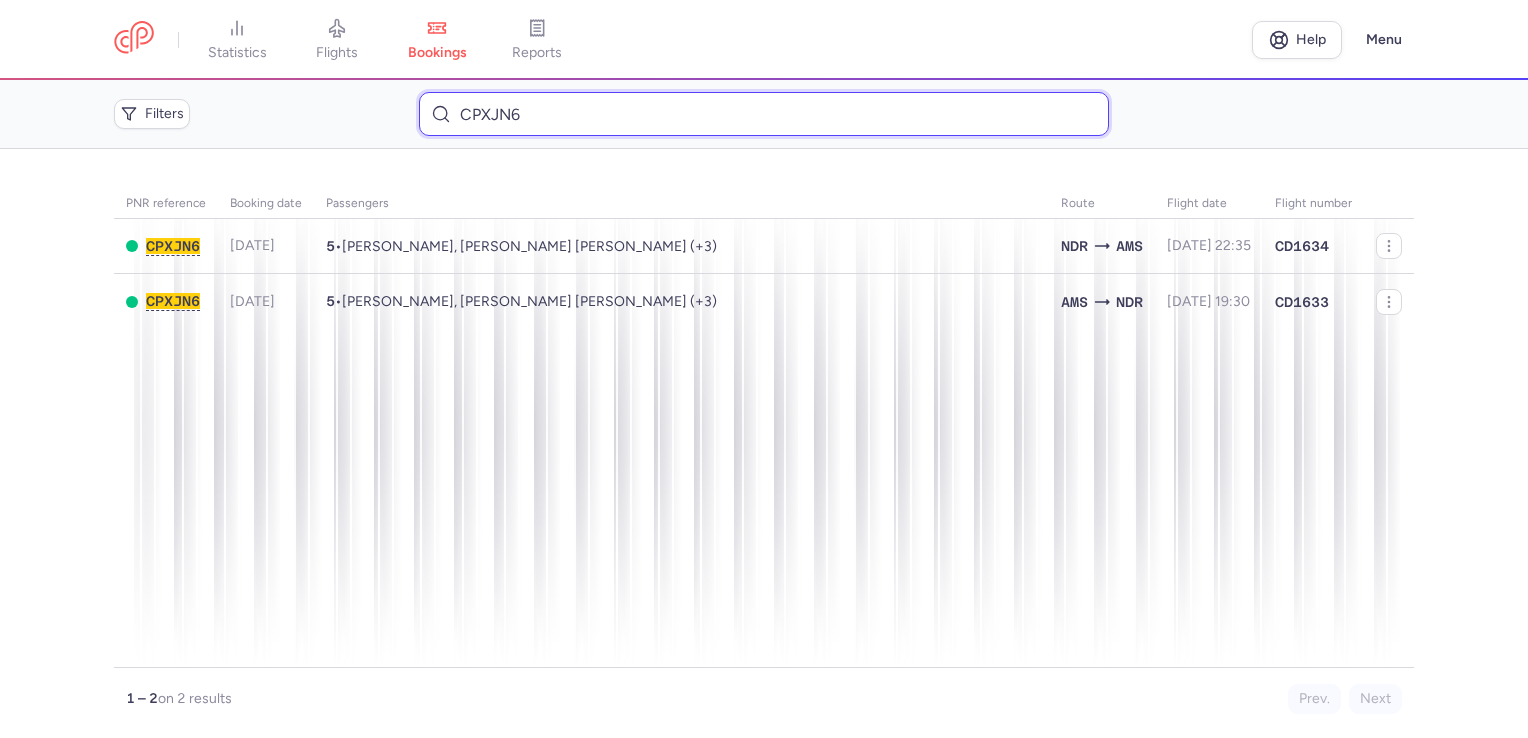 type on "CPXJN6" 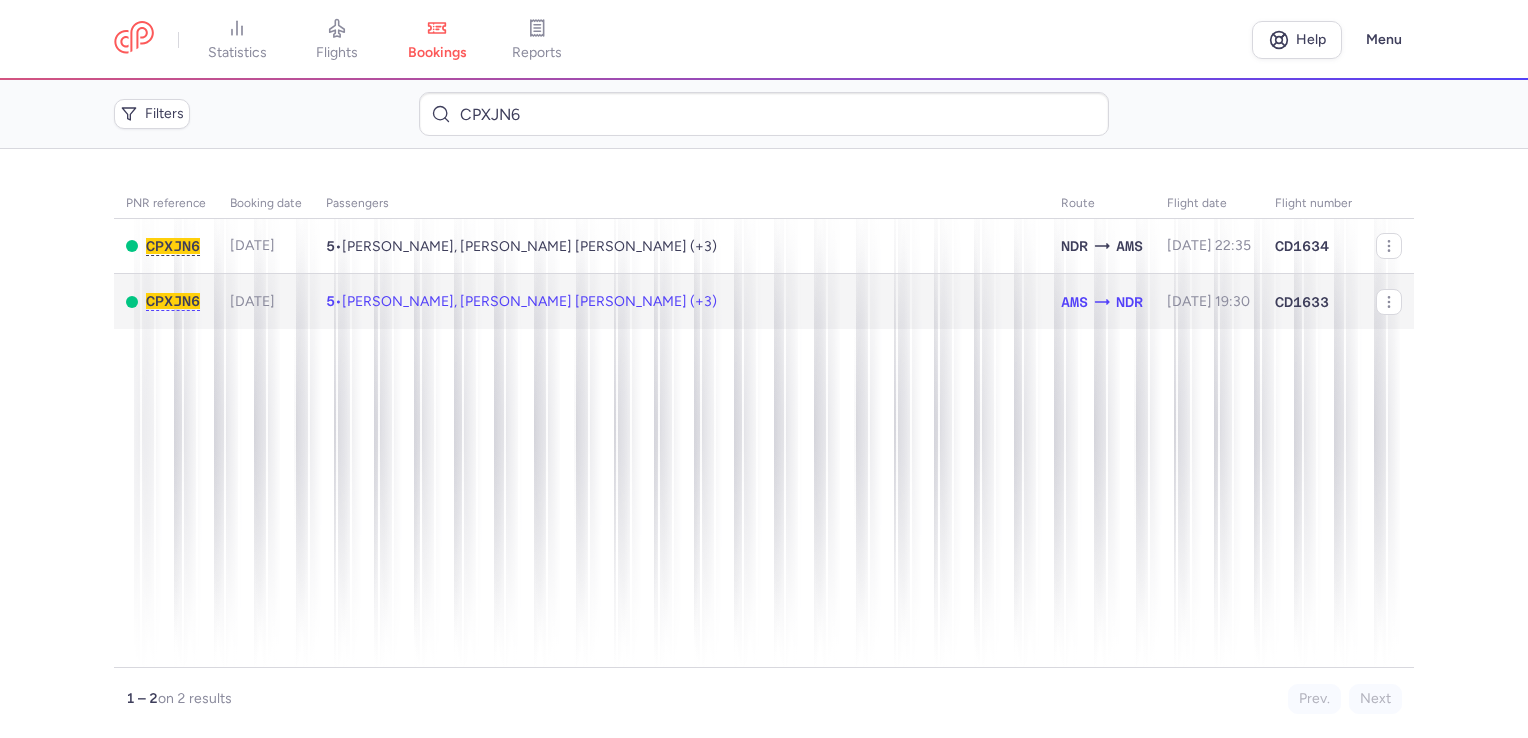 click on "AMS  NDR" 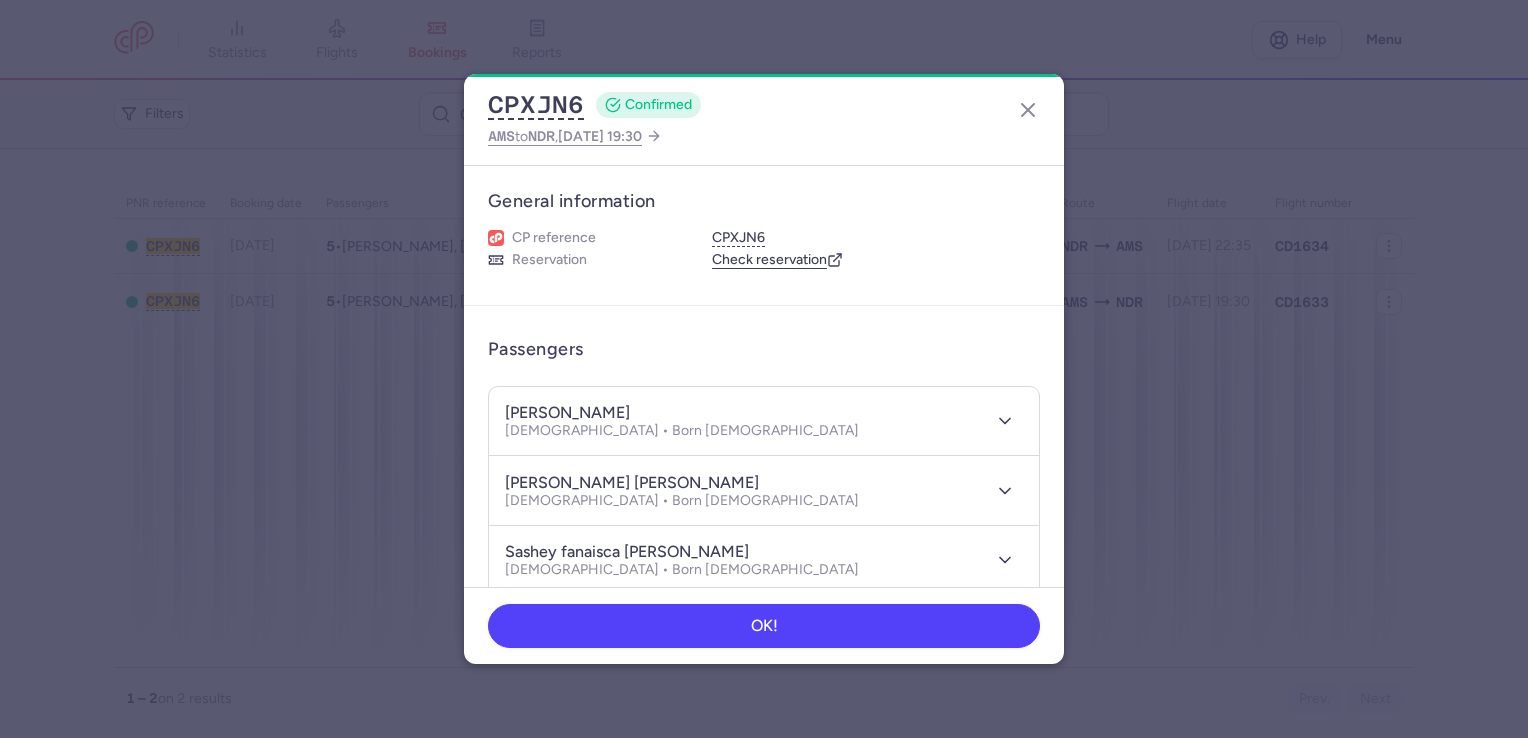 type 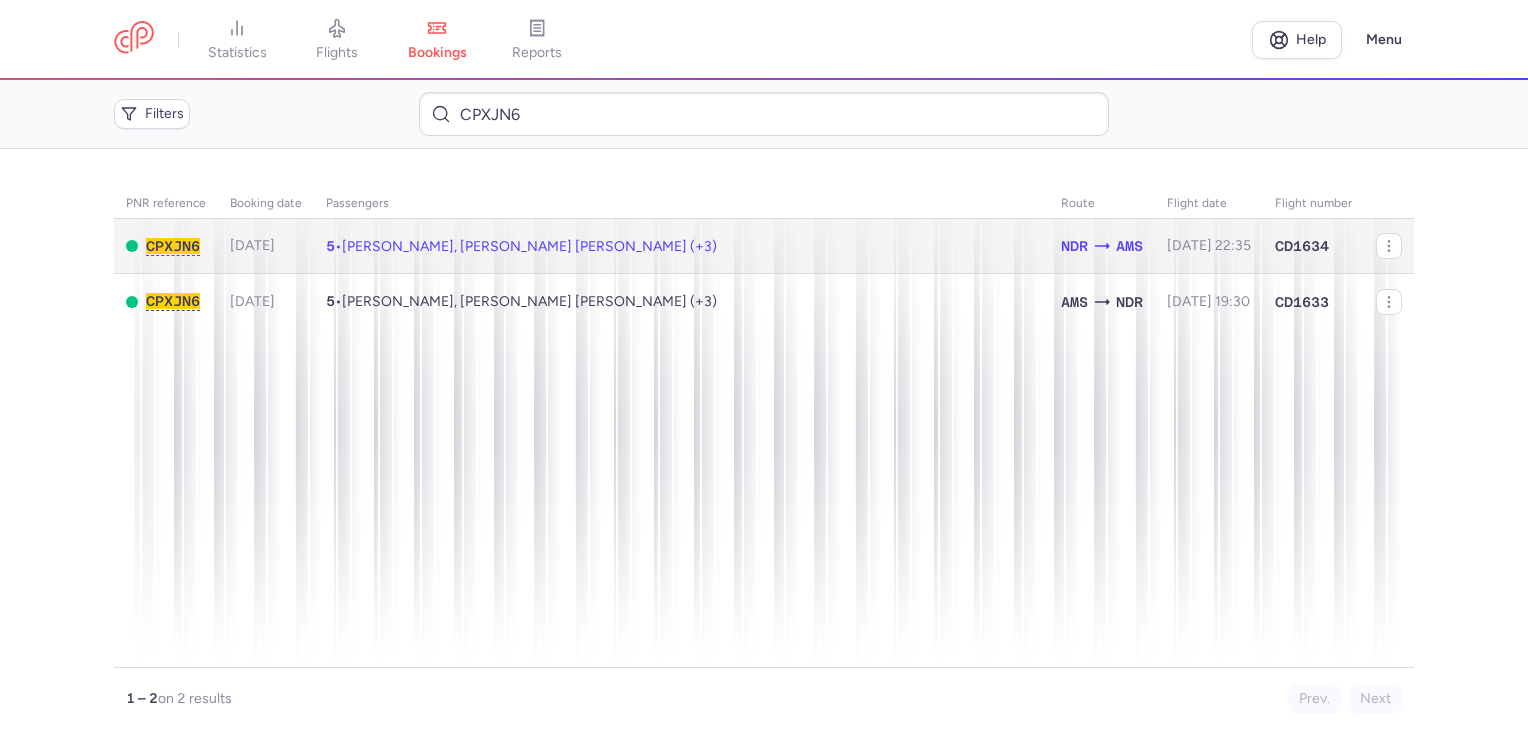 click on "NDR  AMS" 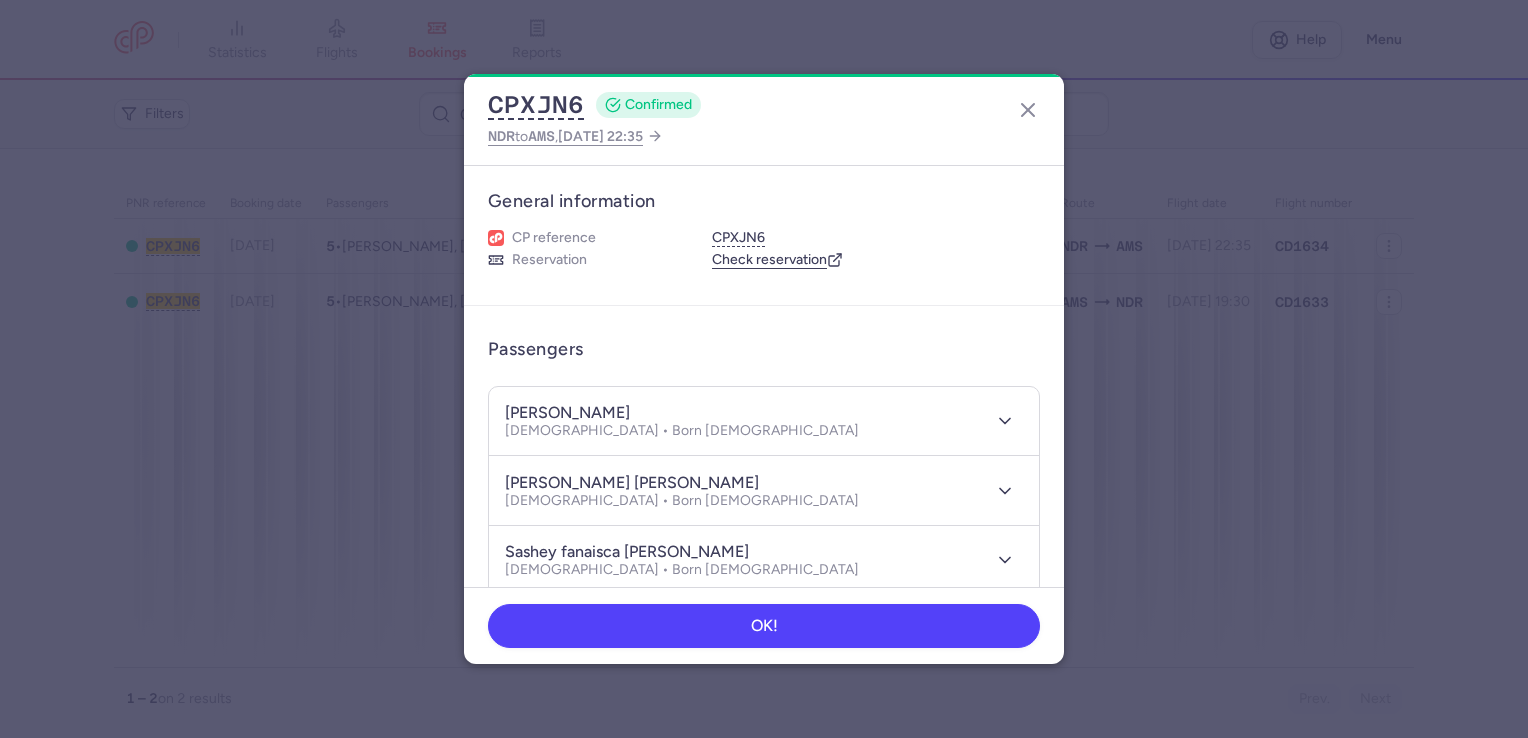 scroll, scrollTop: 593, scrollLeft: 0, axis: vertical 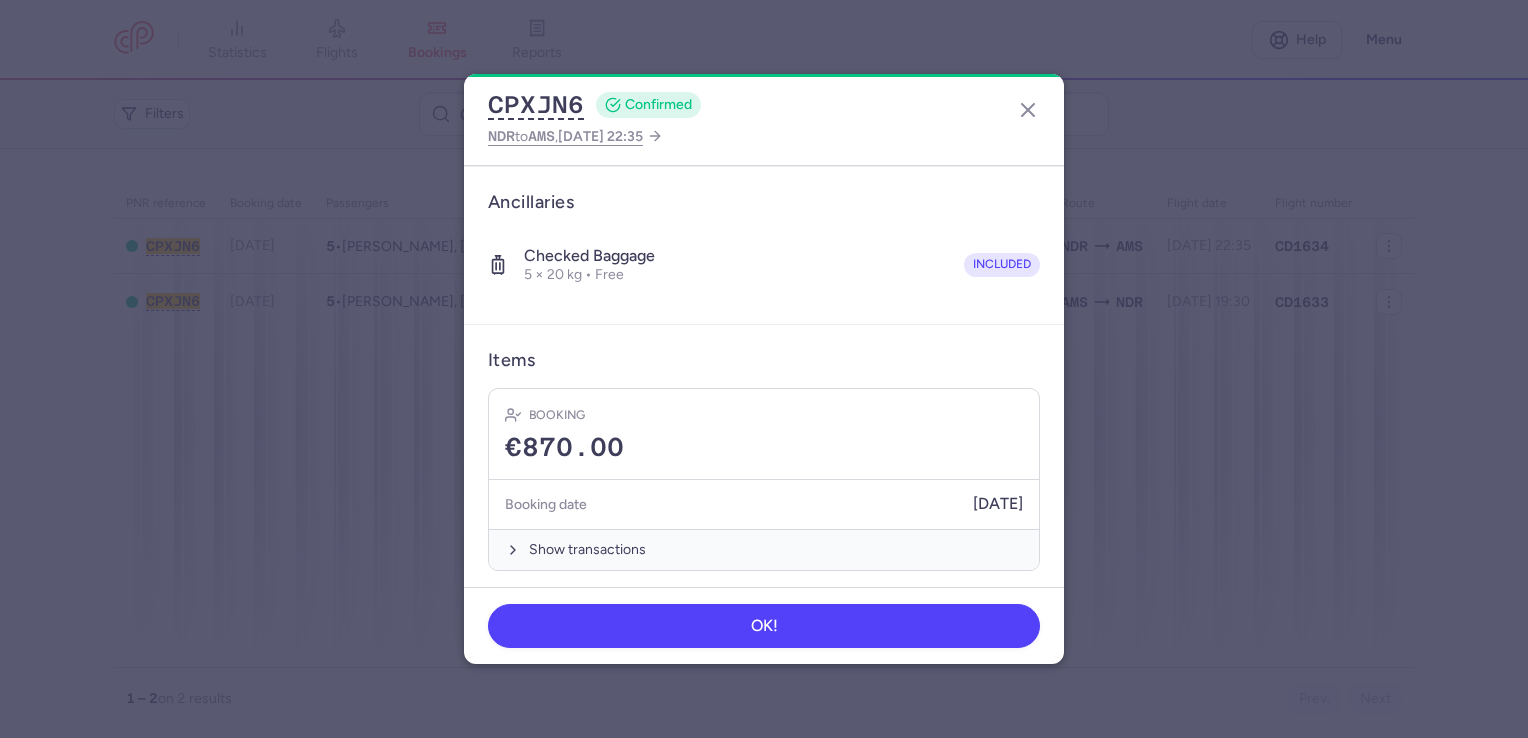 type 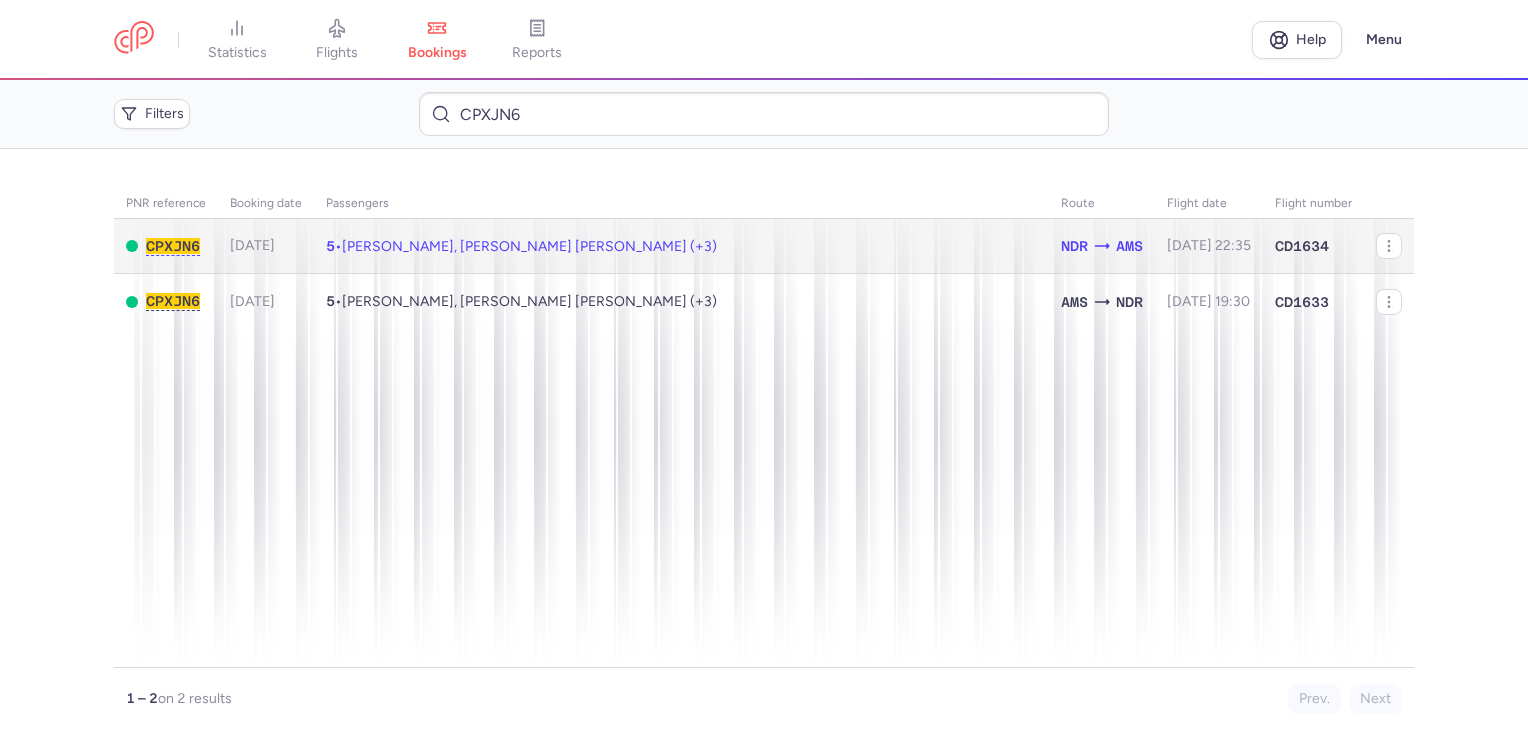 click on "AMS" at bounding box center [1129, 246] 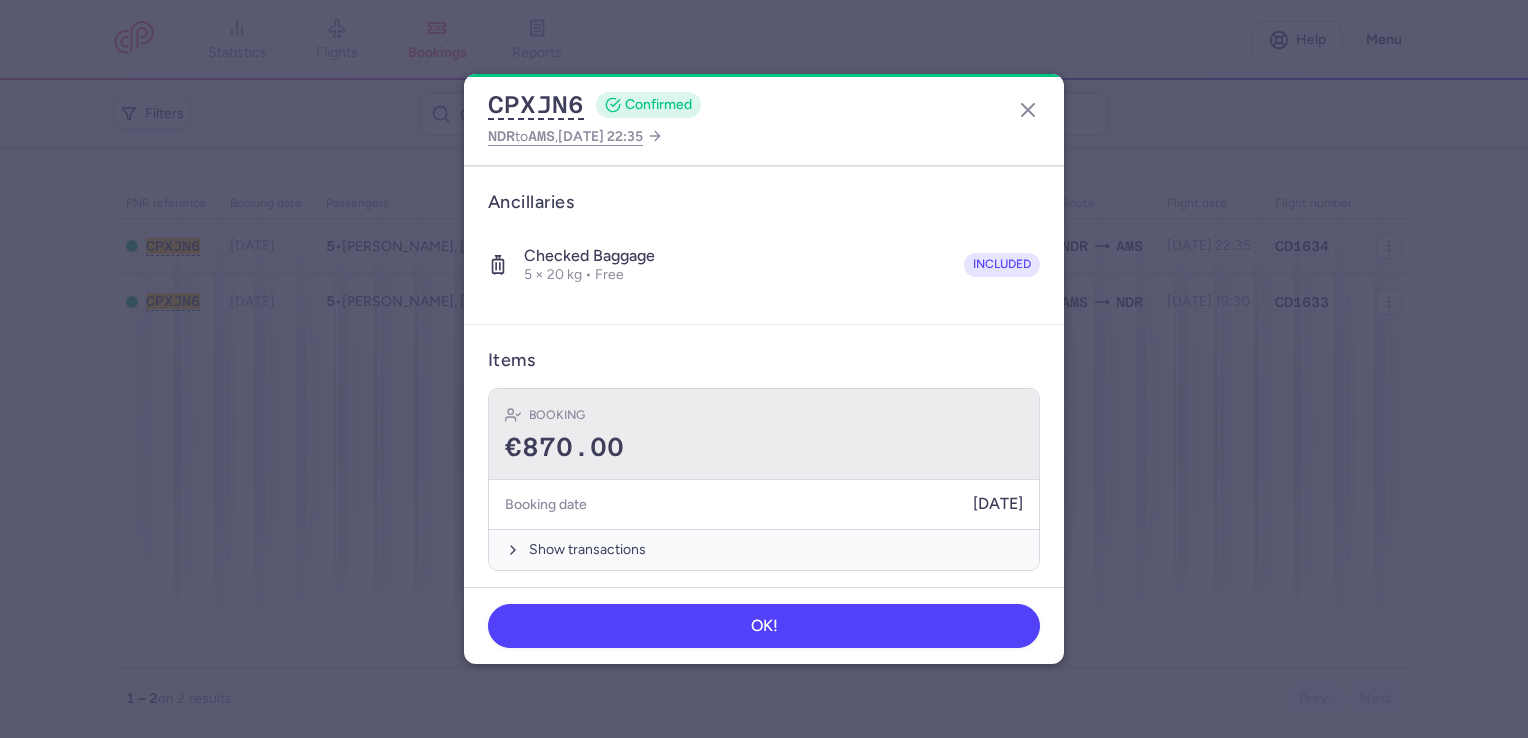 click on "Booking €870.00" at bounding box center [764, 434] 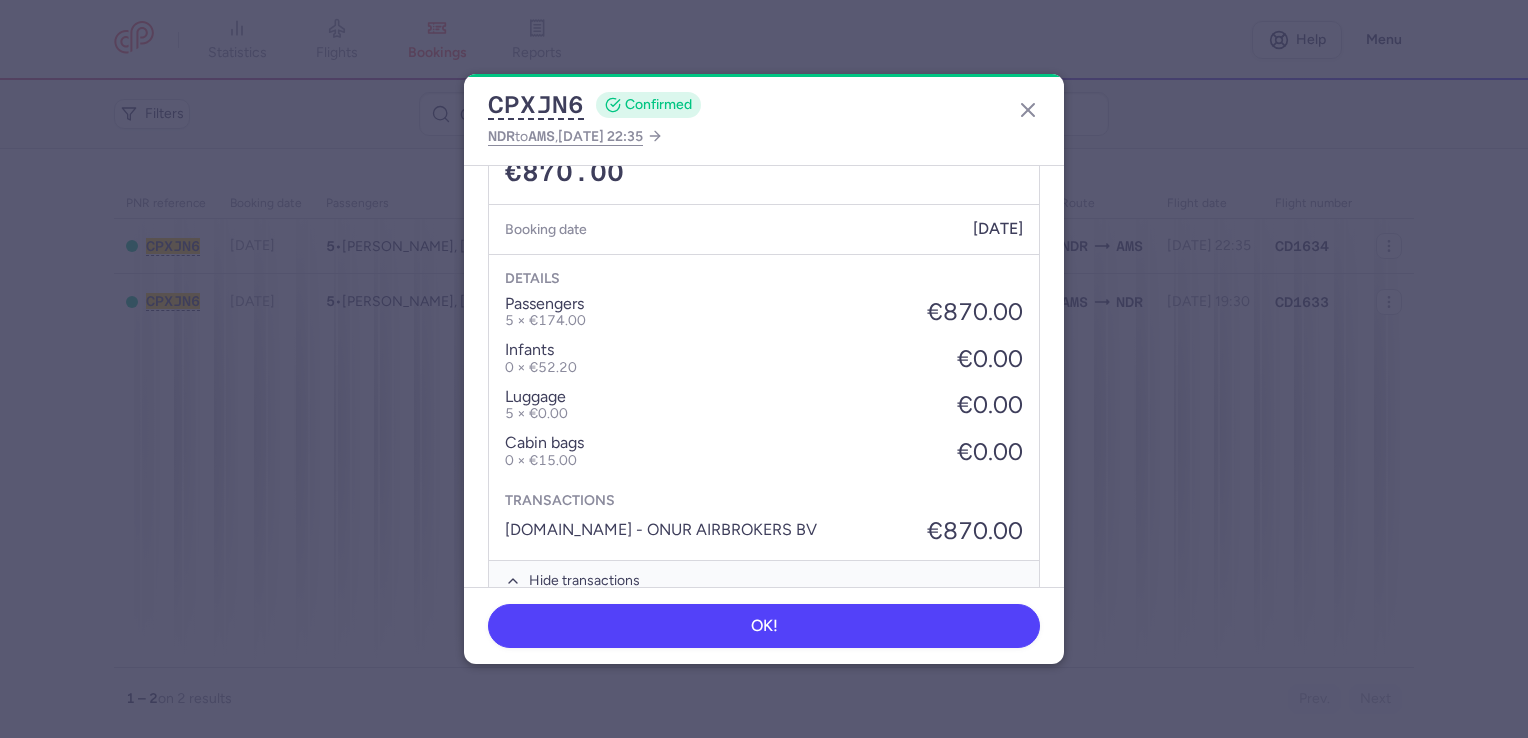 scroll, scrollTop: 900, scrollLeft: 0, axis: vertical 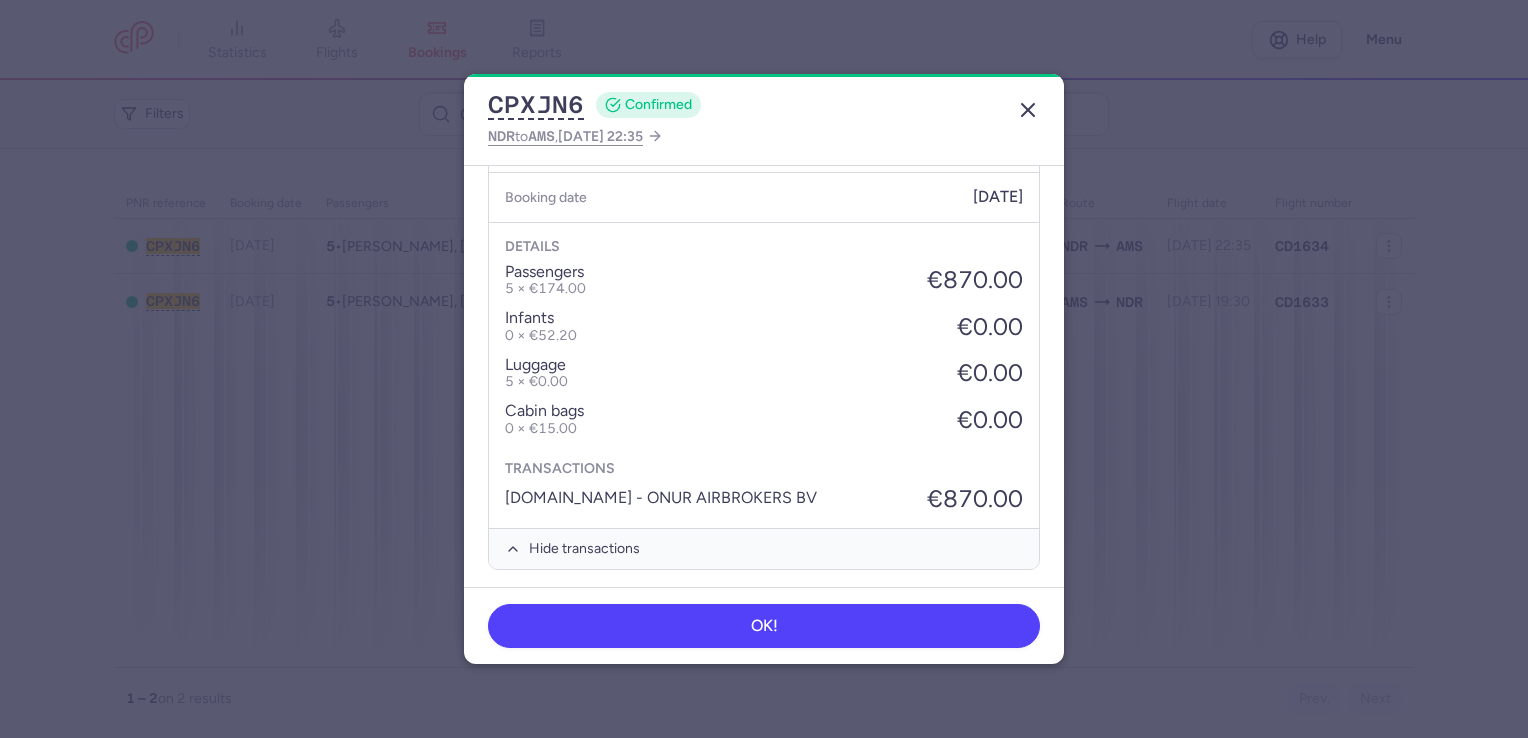 click 